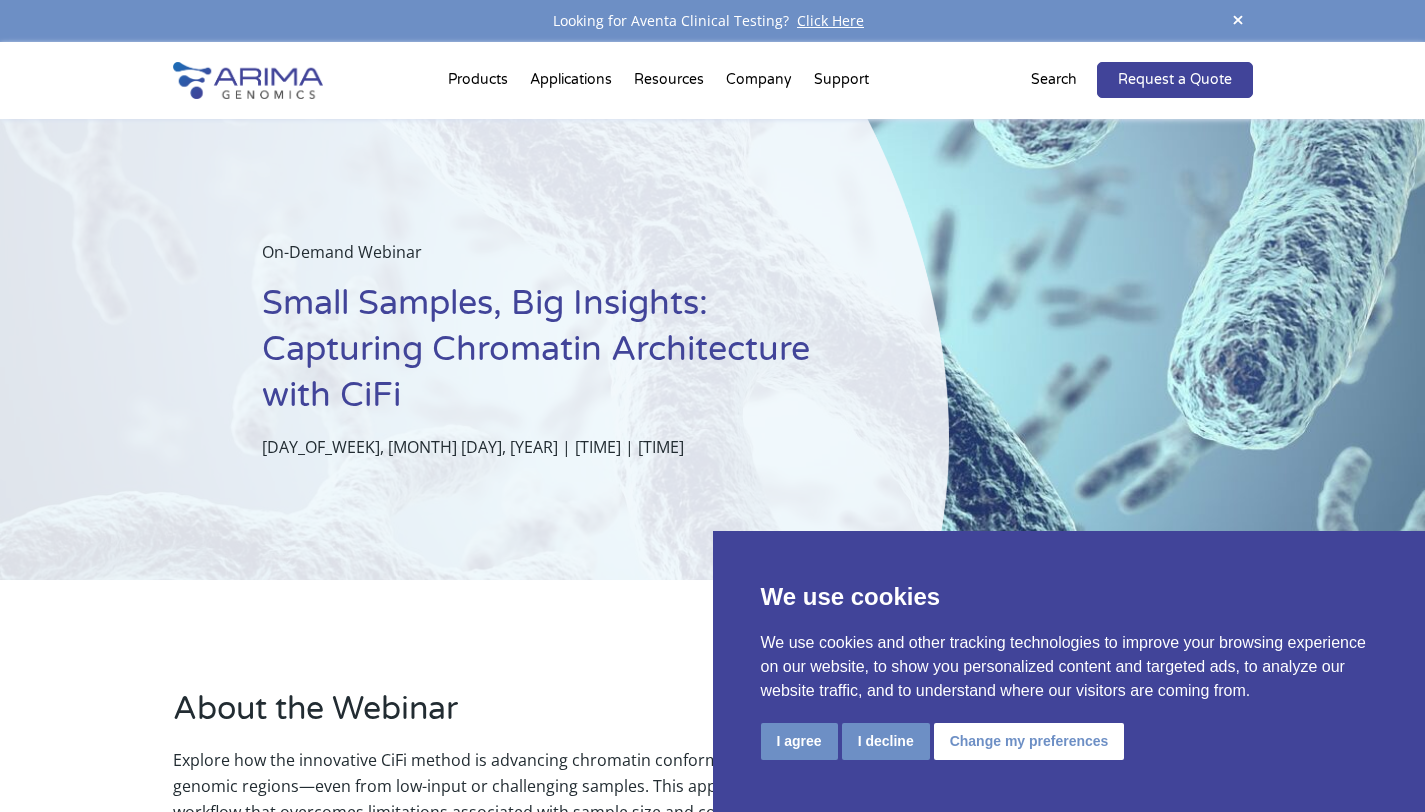 scroll, scrollTop: 0, scrollLeft: 0, axis: both 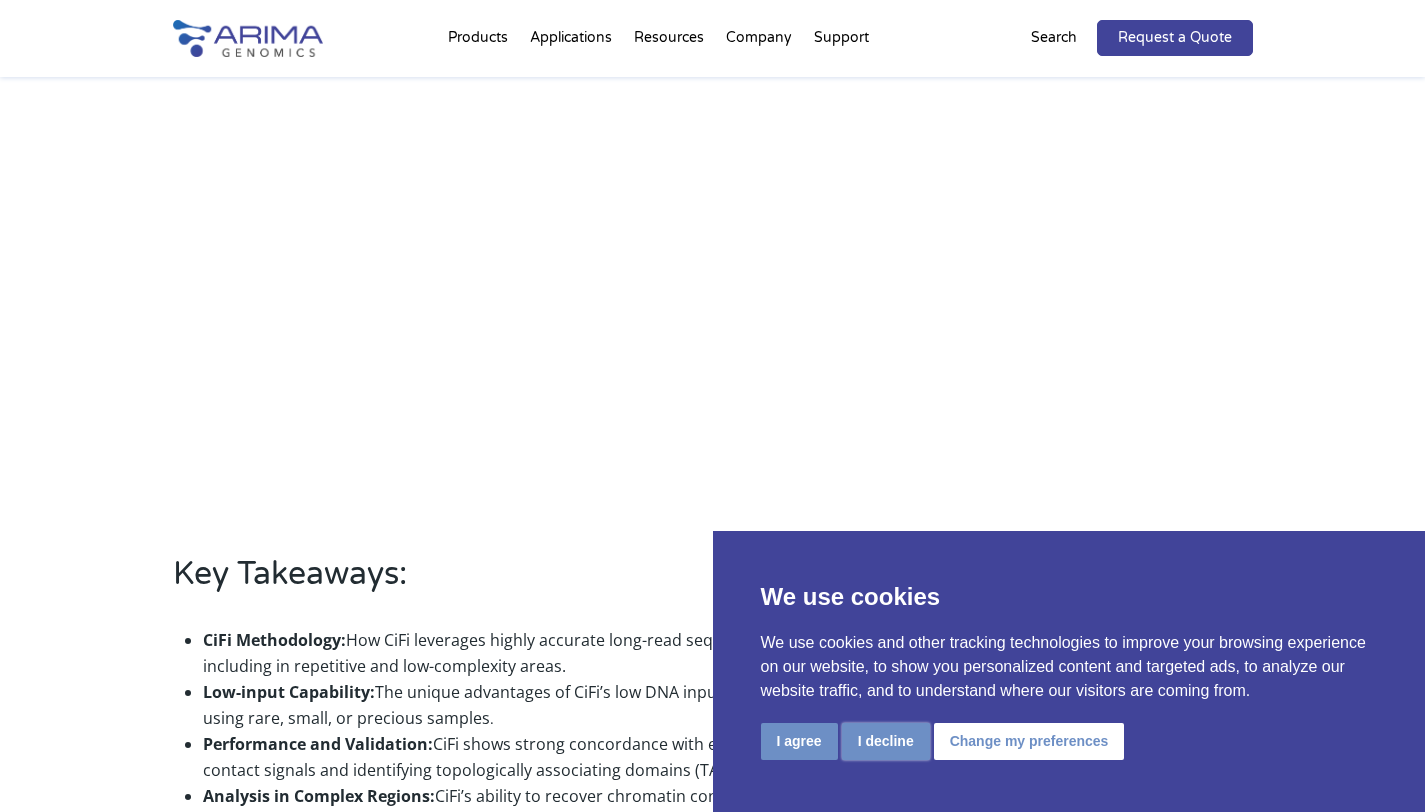 click on "I decline" at bounding box center [886, 741] 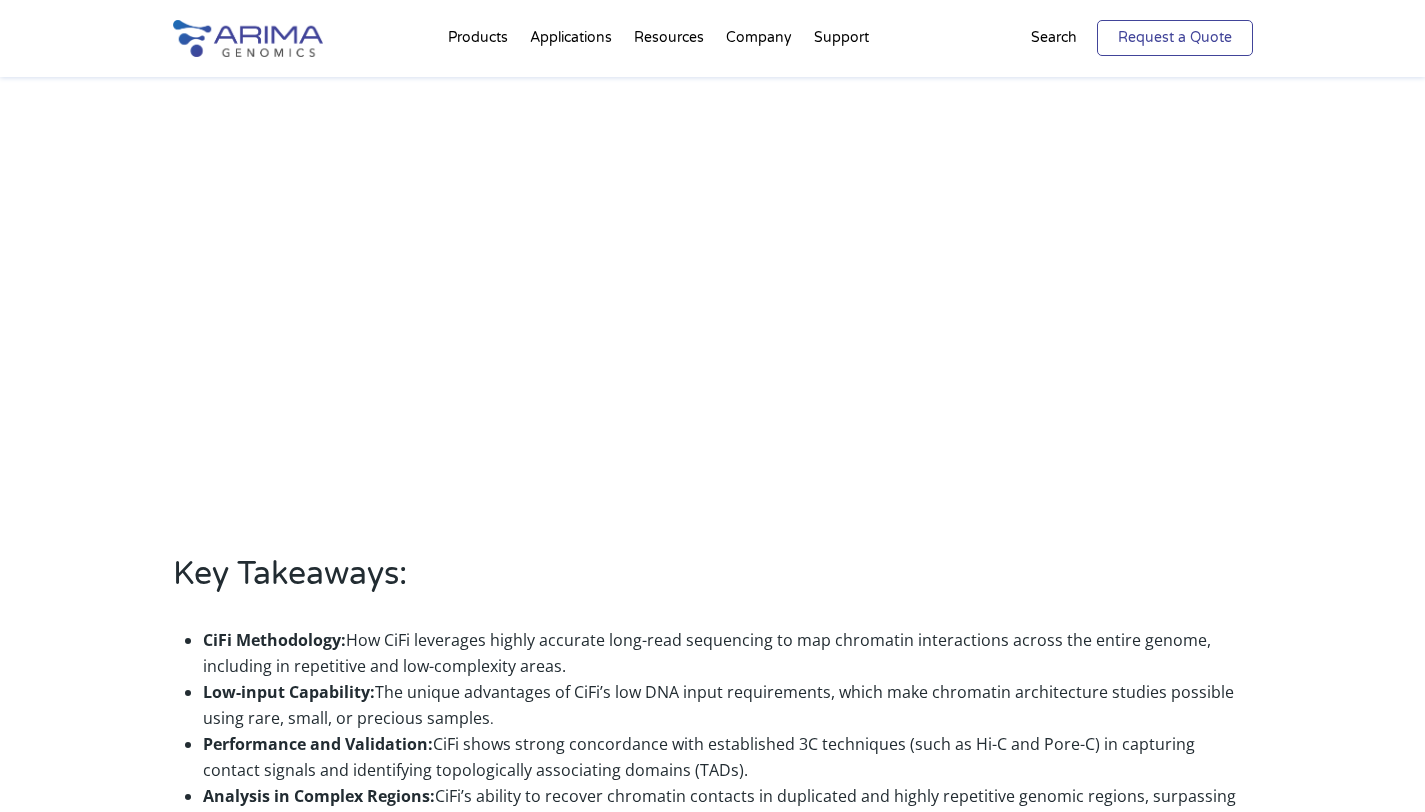click on "Request a Quote" at bounding box center (1175, 38) 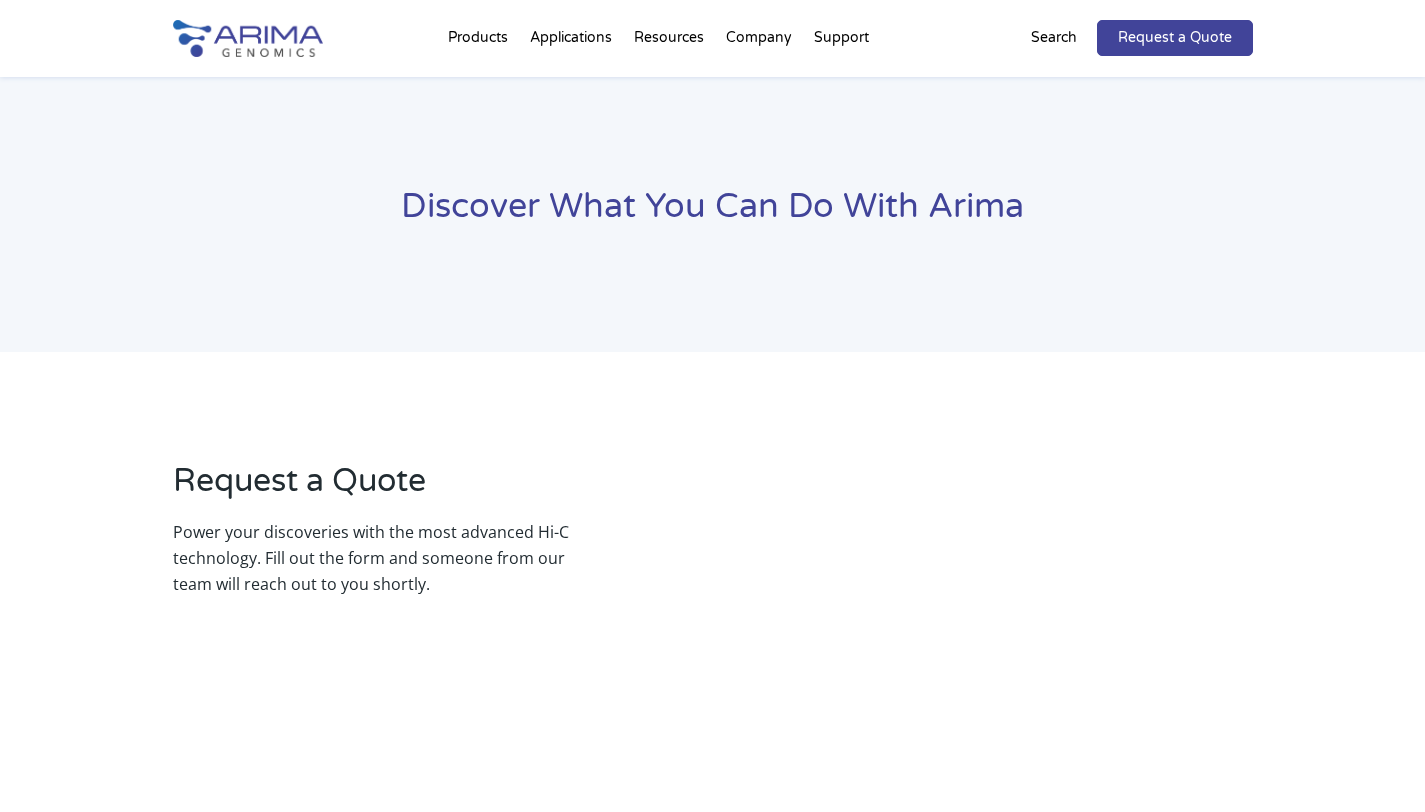 scroll, scrollTop: 0, scrollLeft: 0, axis: both 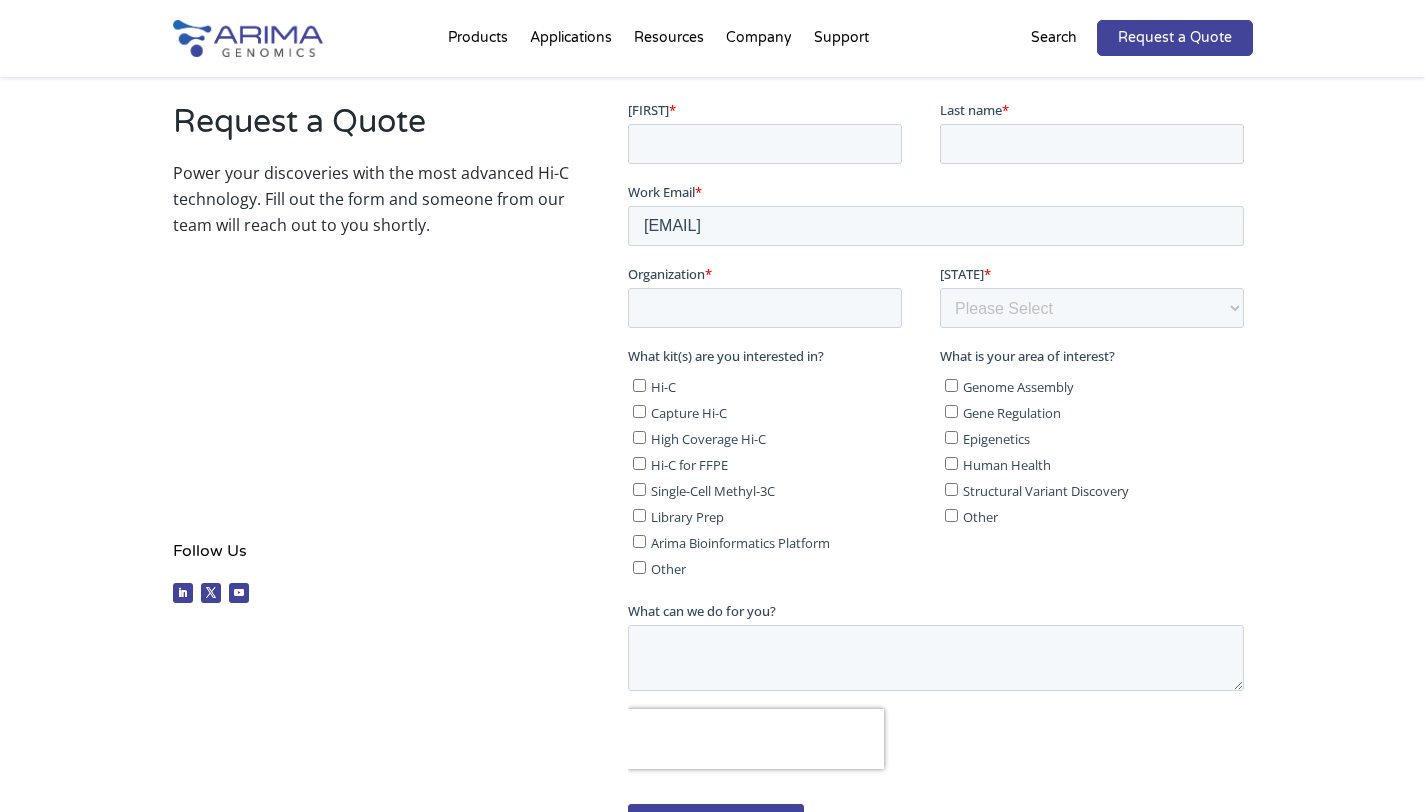 click on "Hi-C" at bounding box center (639, 384) 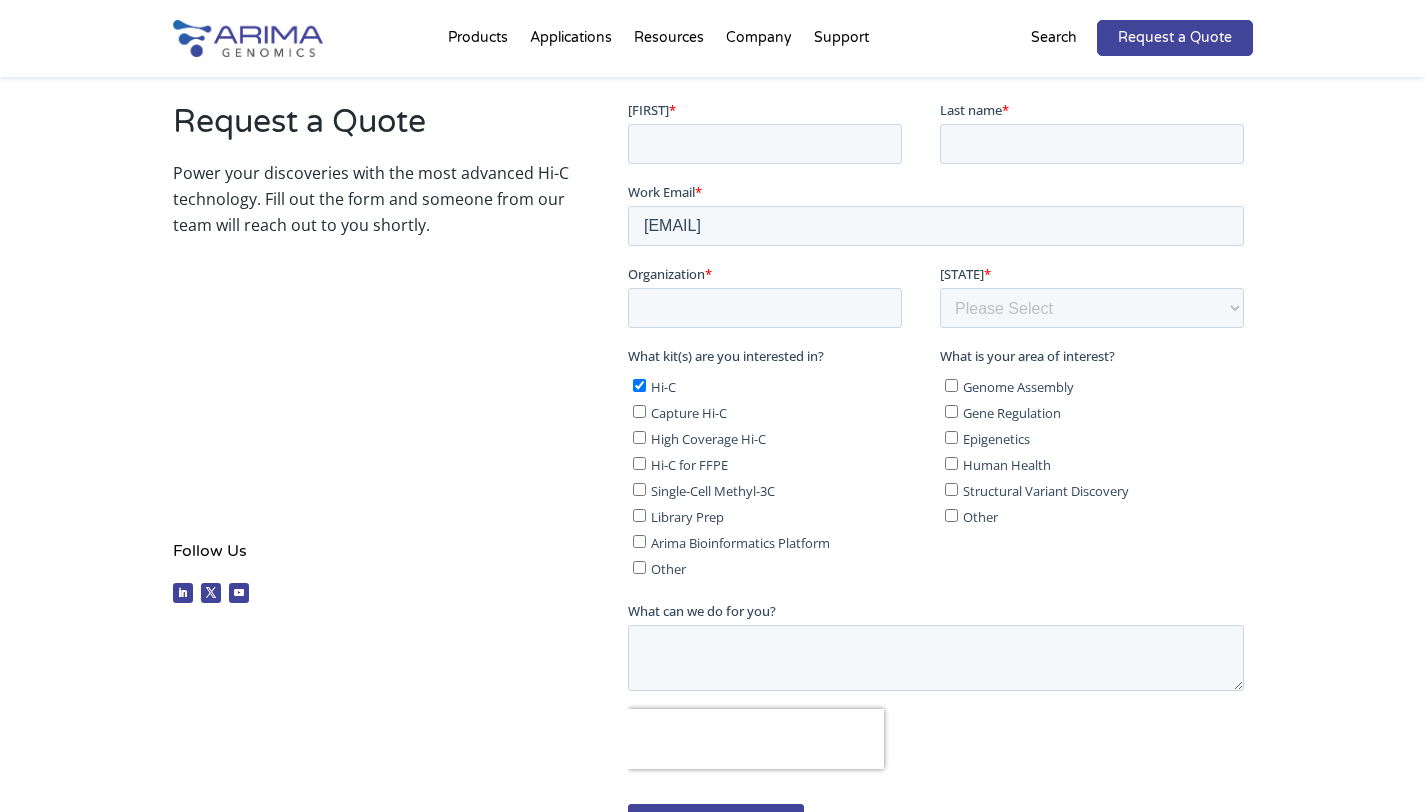 checkbox on "true" 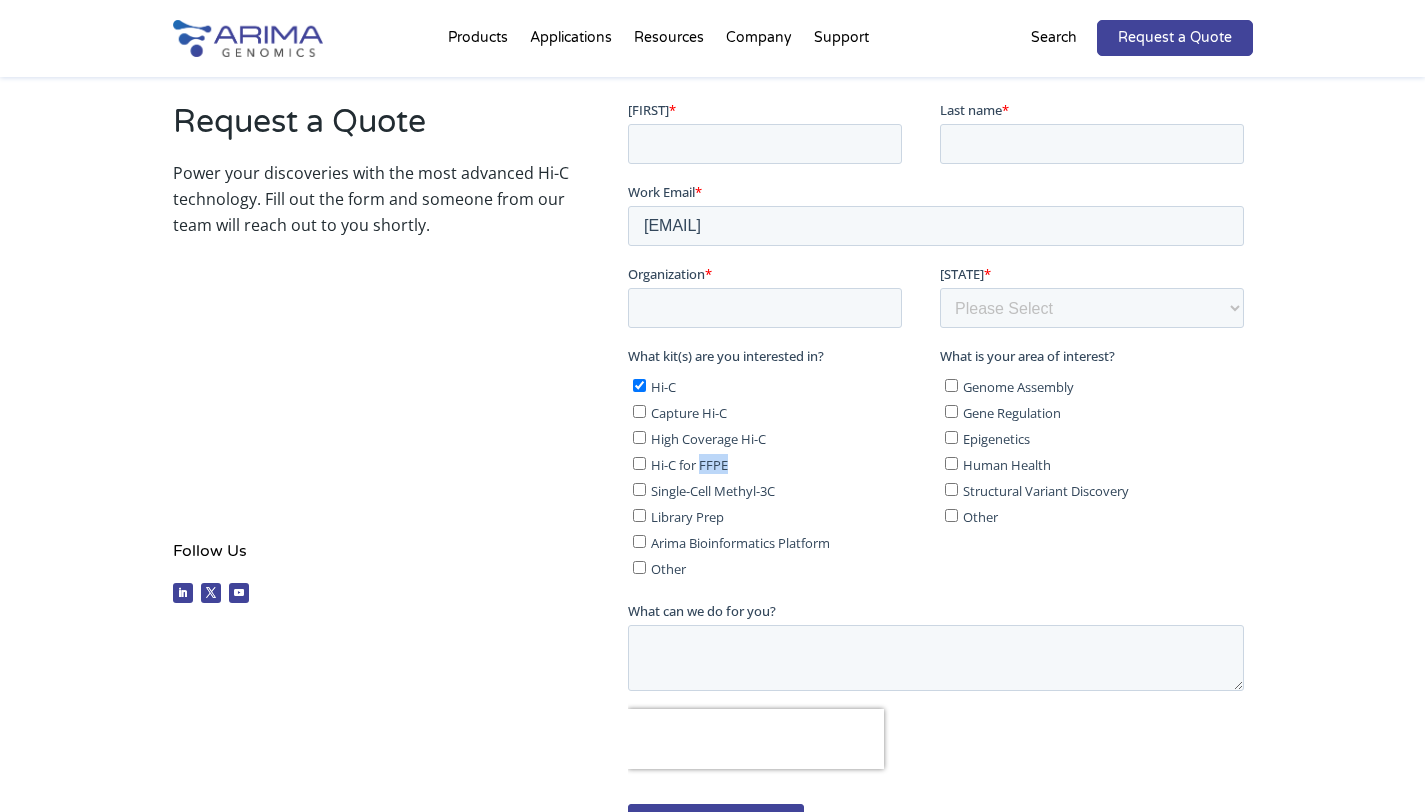 drag, startPoint x: 729, startPoint y: 465, endPoint x: 699, endPoint y: 464, distance: 30.016663 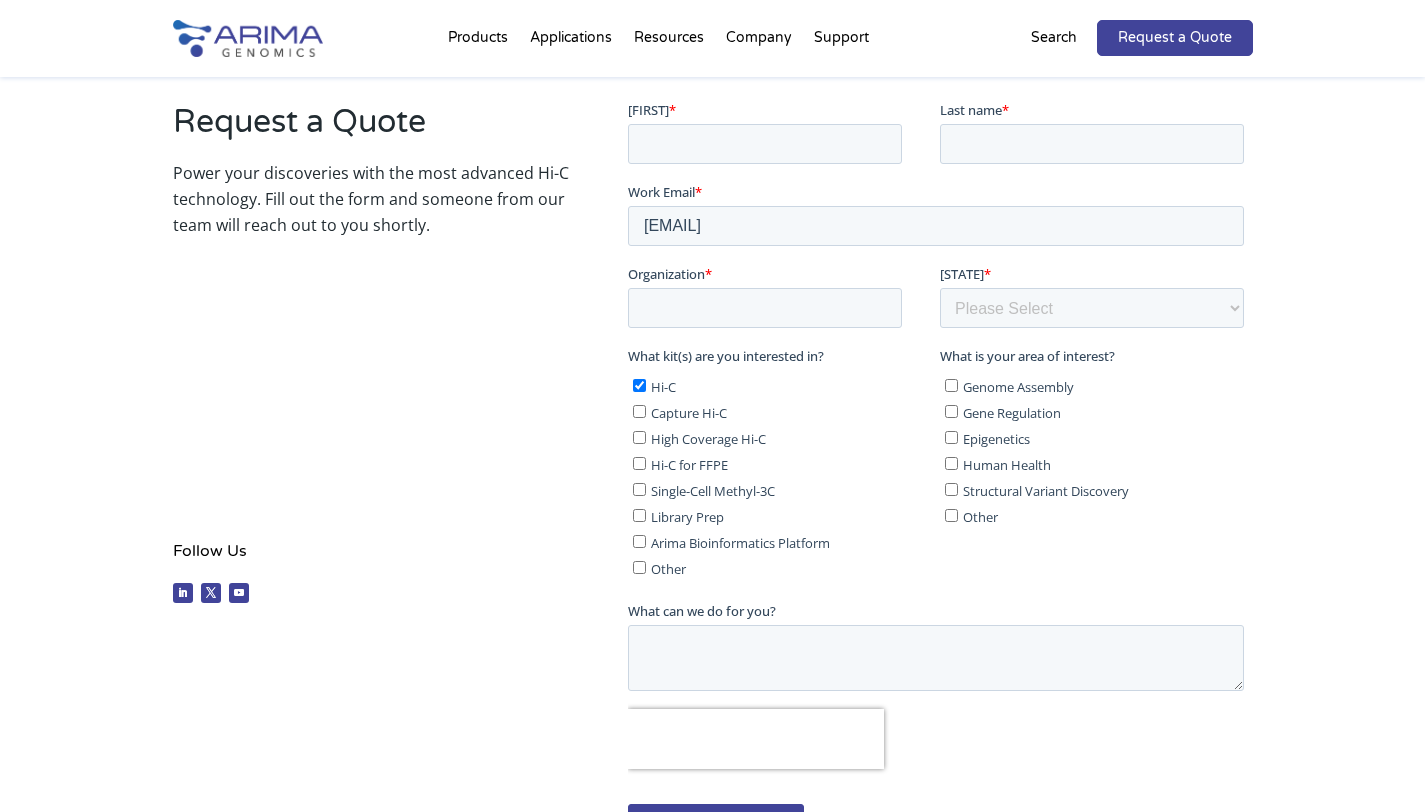 click on "Capture Hi-C" at bounding box center [689, 412] 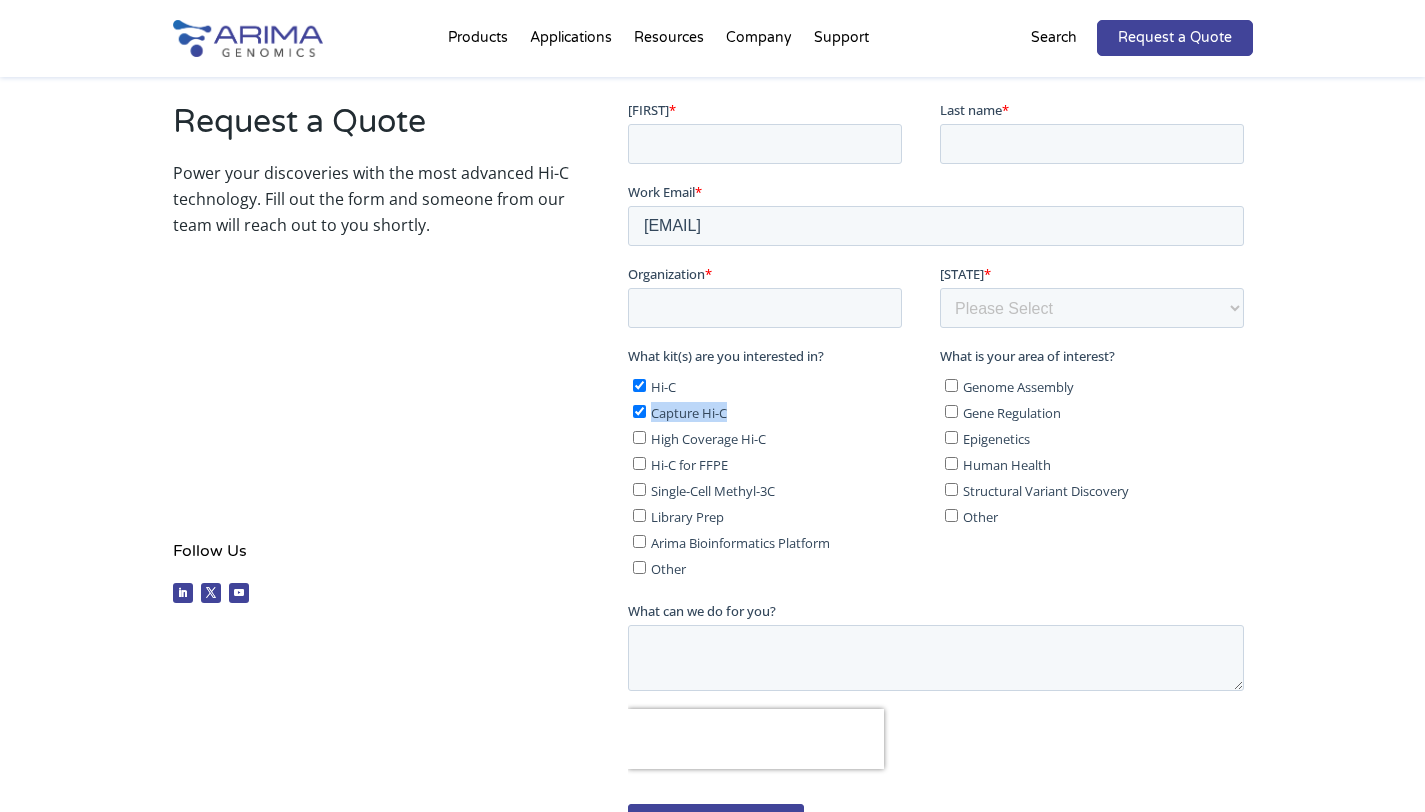 drag, startPoint x: 722, startPoint y: 410, endPoint x: 677, endPoint y: 414, distance: 45.17743 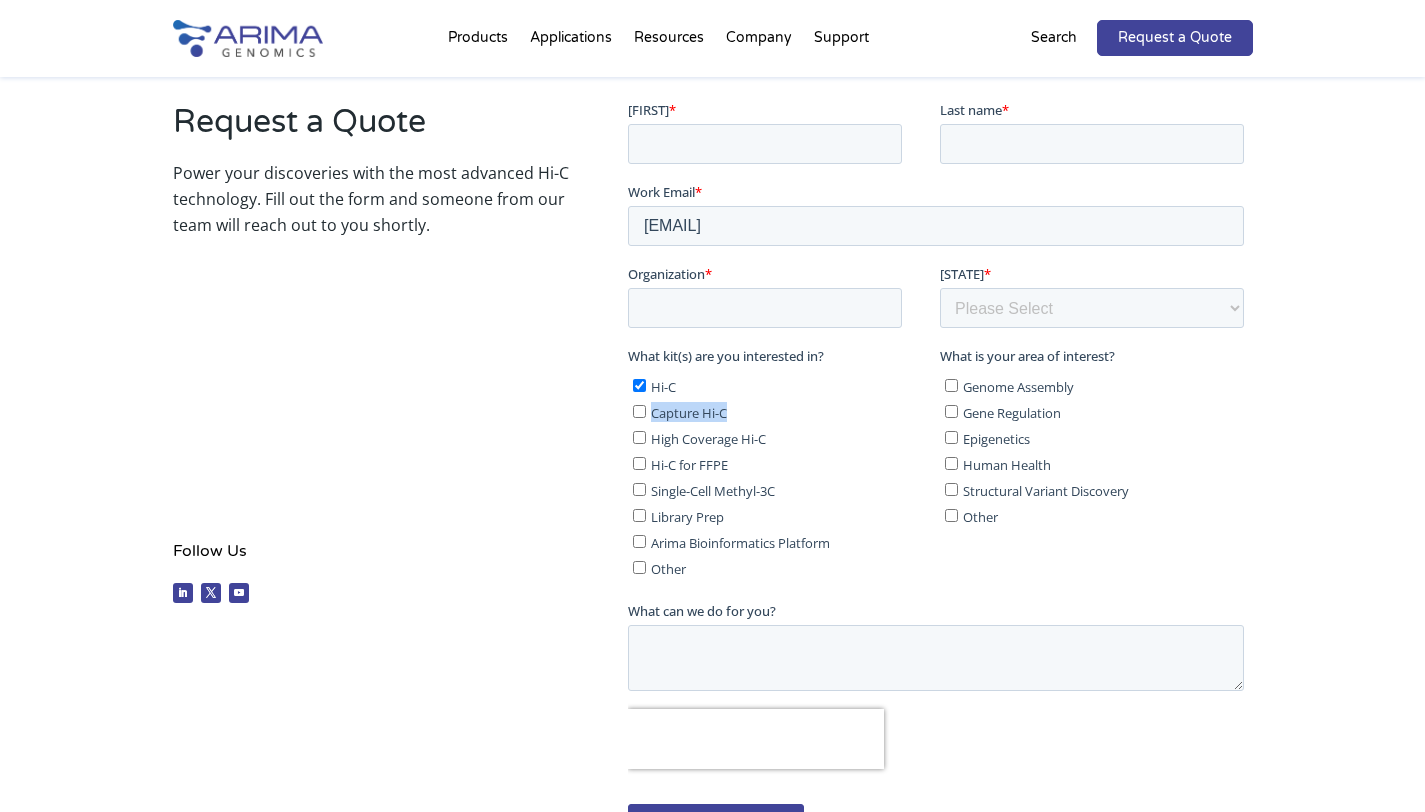 checkbox on "false" 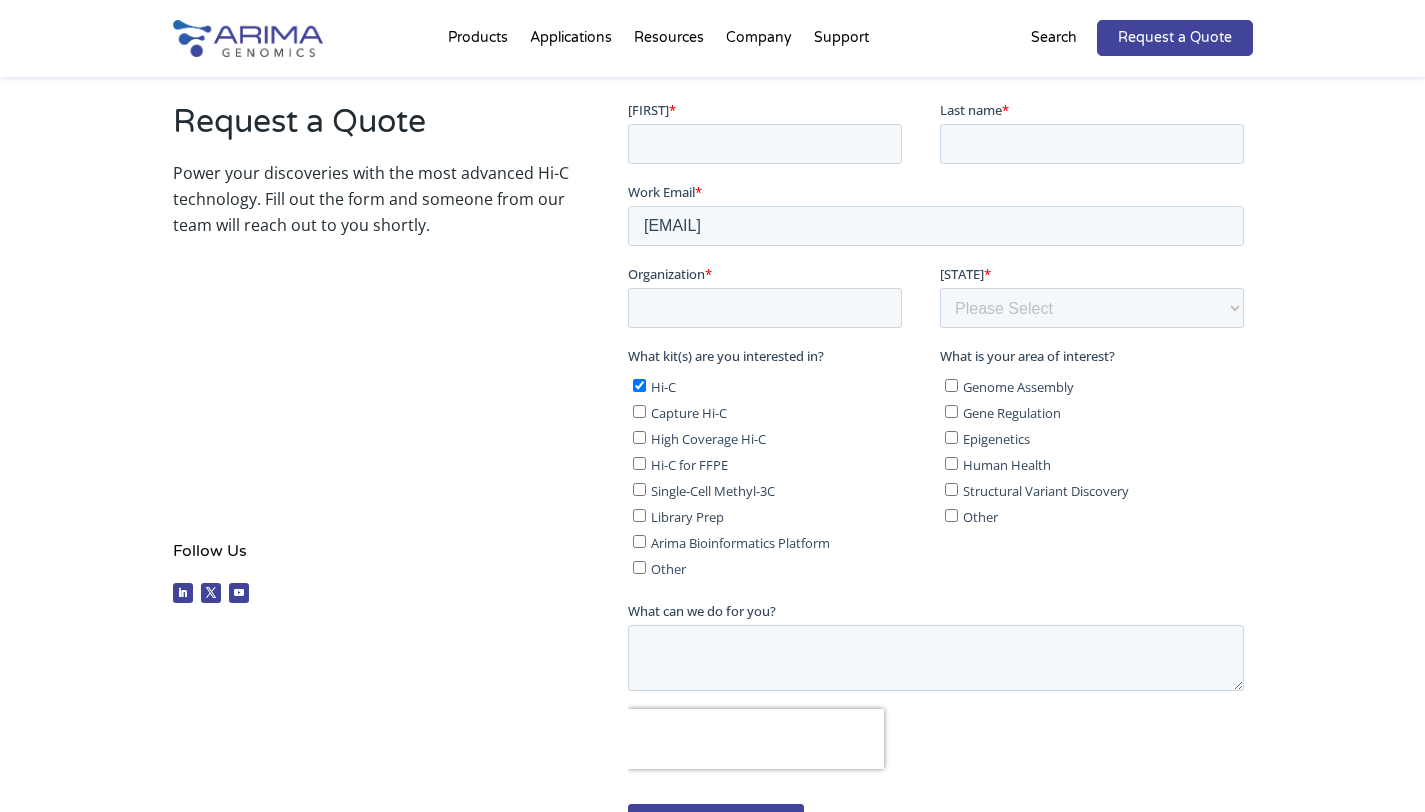 click on "High Coverage Hi-C" at bounding box center (708, 438) 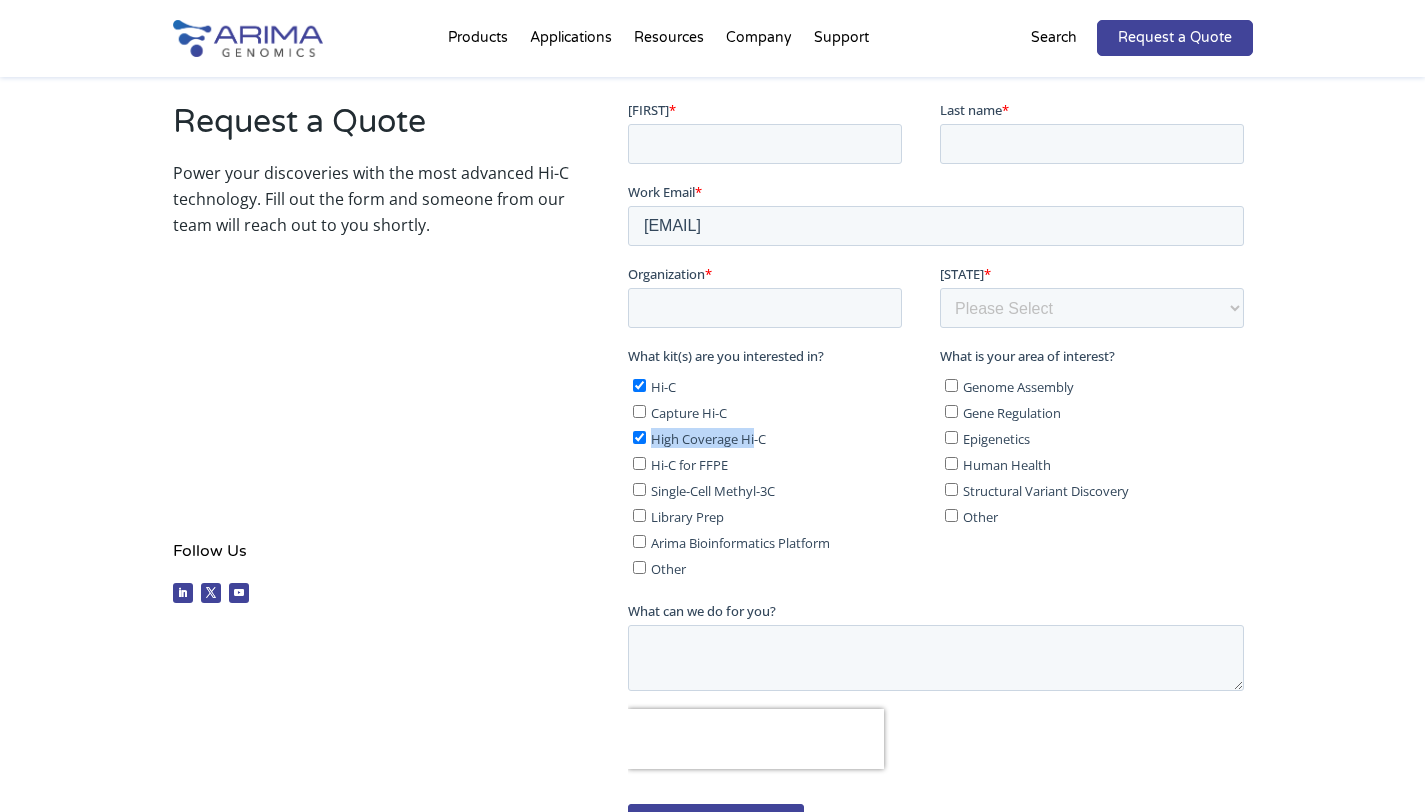 drag, startPoint x: 672, startPoint y: 433, endPoint x: 750, endPoint y: 436, distance: 78.05767 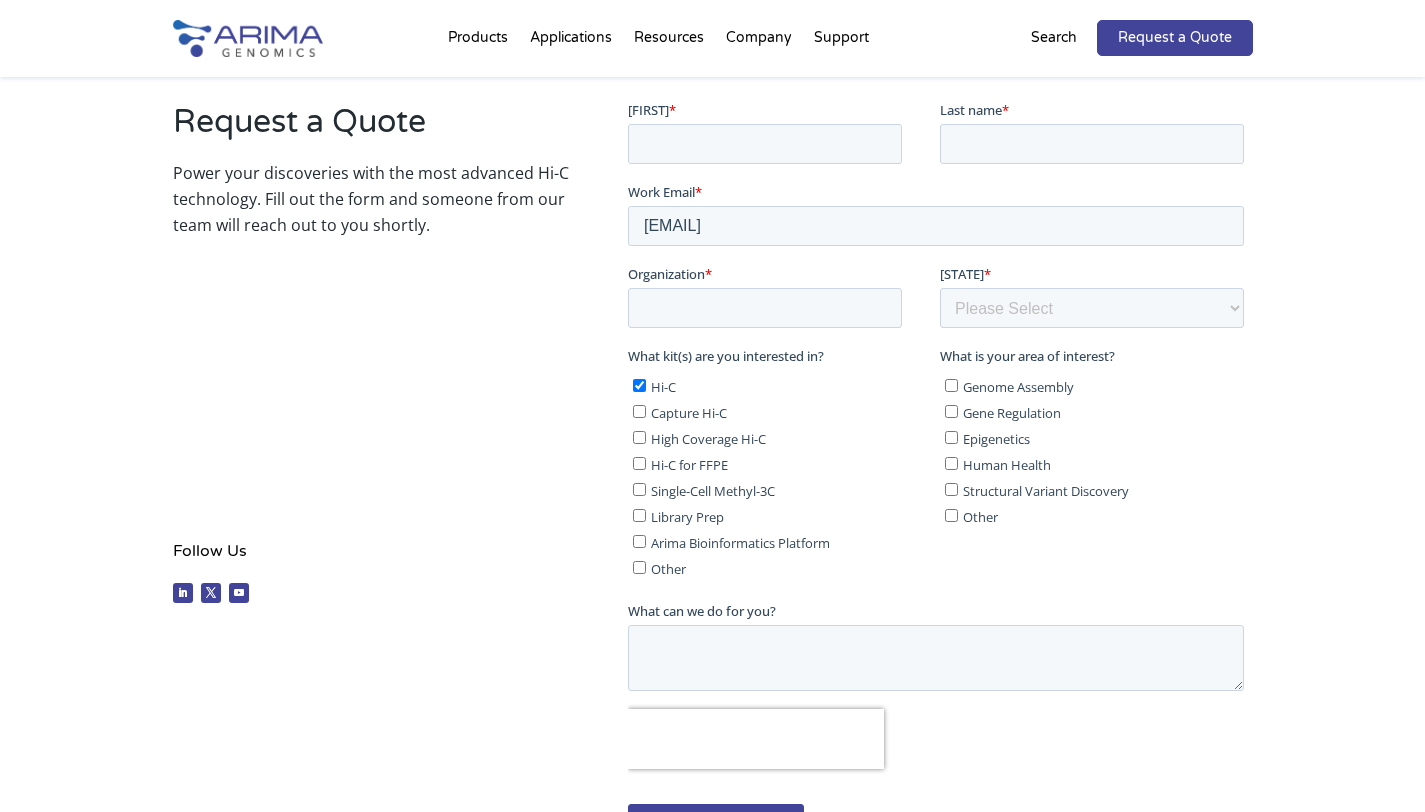click on "High Coverage Hi-C" at bounding box center [708, 438] 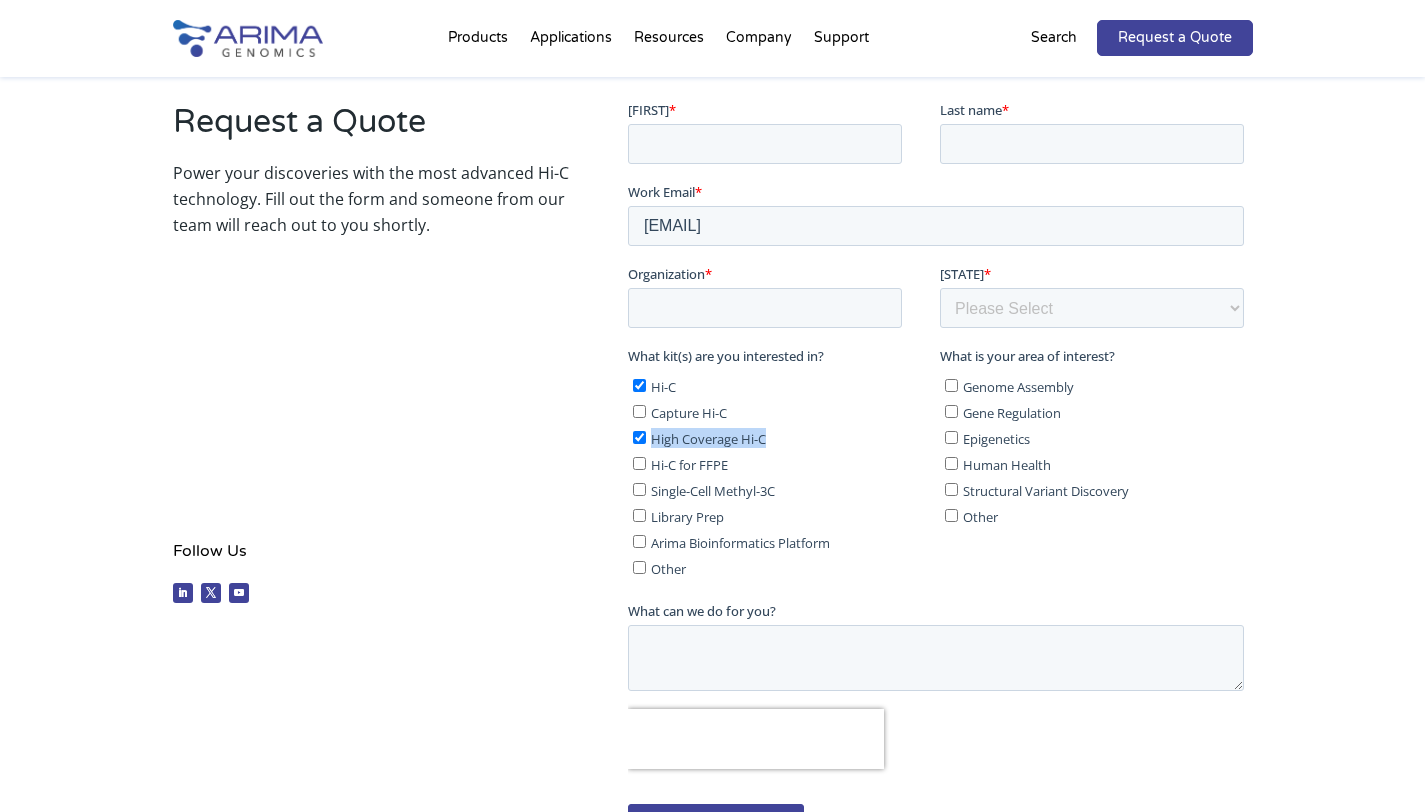 drag, startPoint x: 766, startPoint y: 433, endPoint x: 665, endPoint y: 433, distance: 101 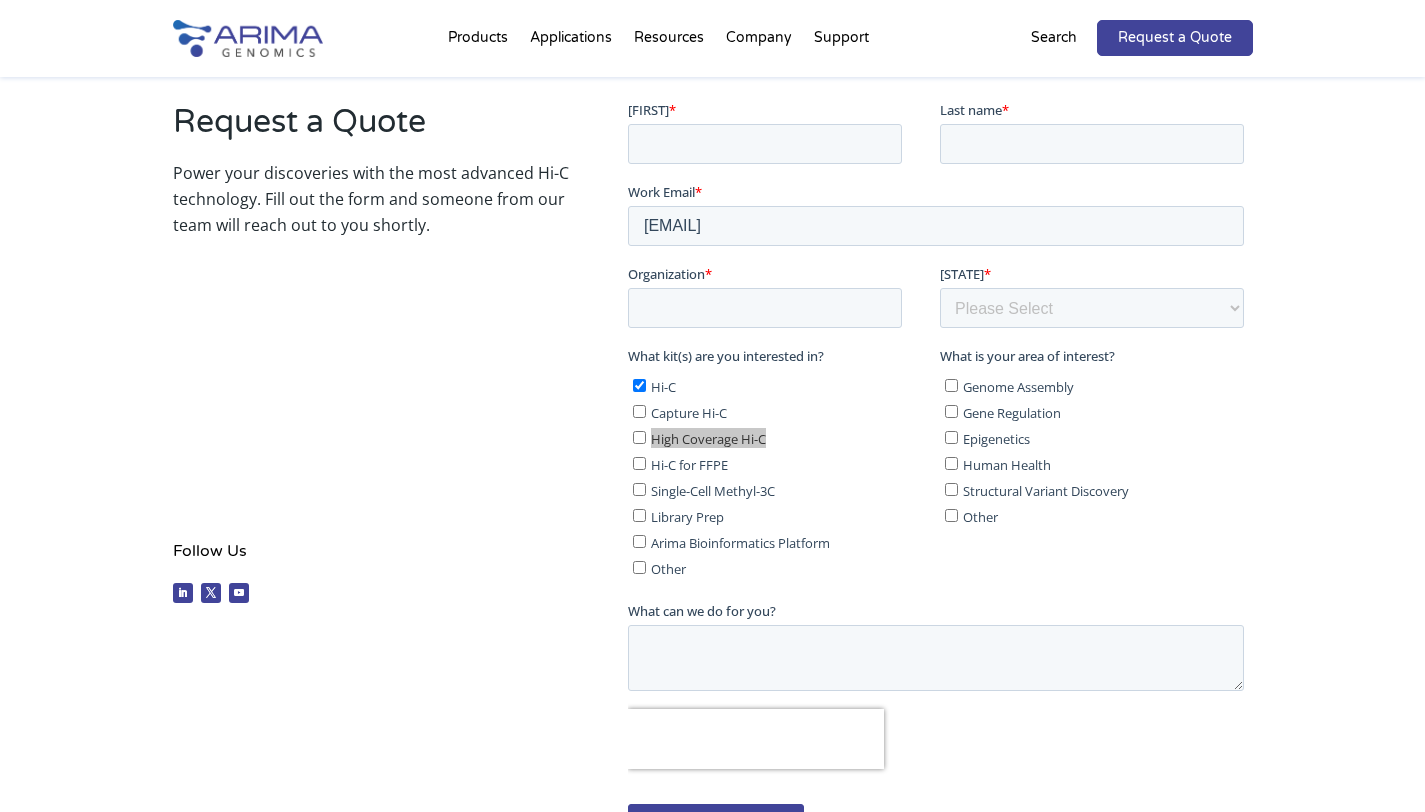 click on "Request a Quote Power your discoveries with the most advanced Hi-C technology. Fill out the form and someone from our team will reach out to you shortly. Follow Us Follow Follow Follow" at bounding box center (713, 490) 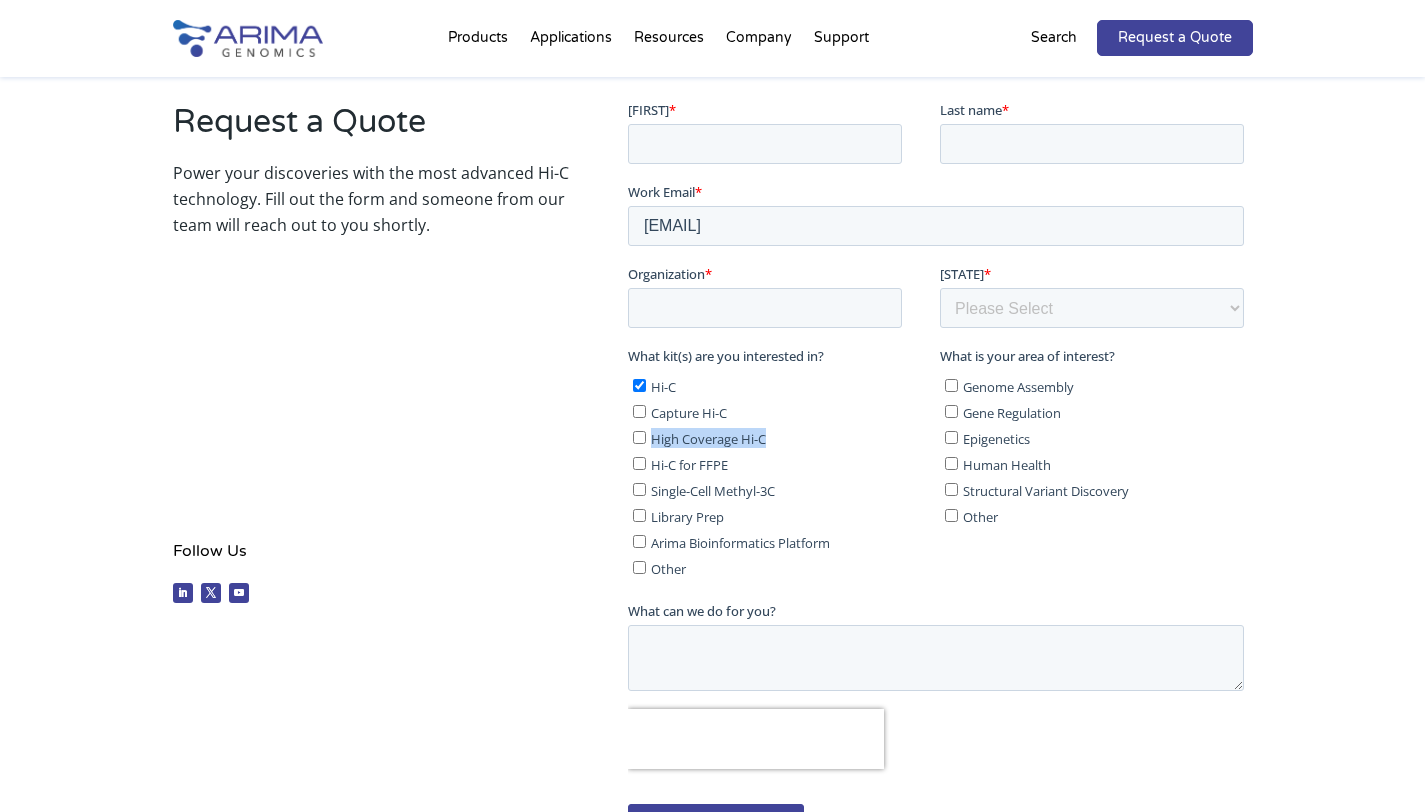 click on "High Coverage Hi-C" at bounding box center (708, 438) 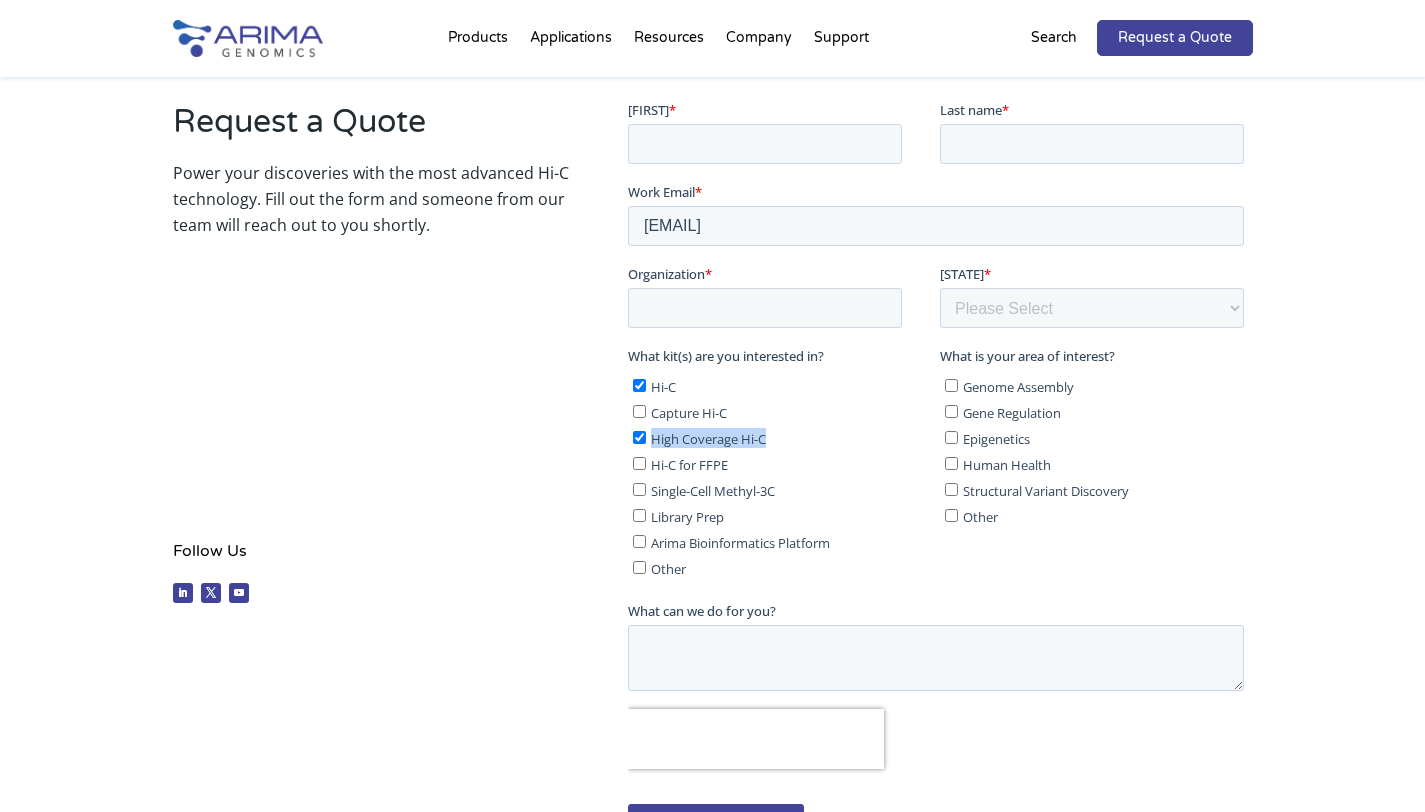checkbox on "true" 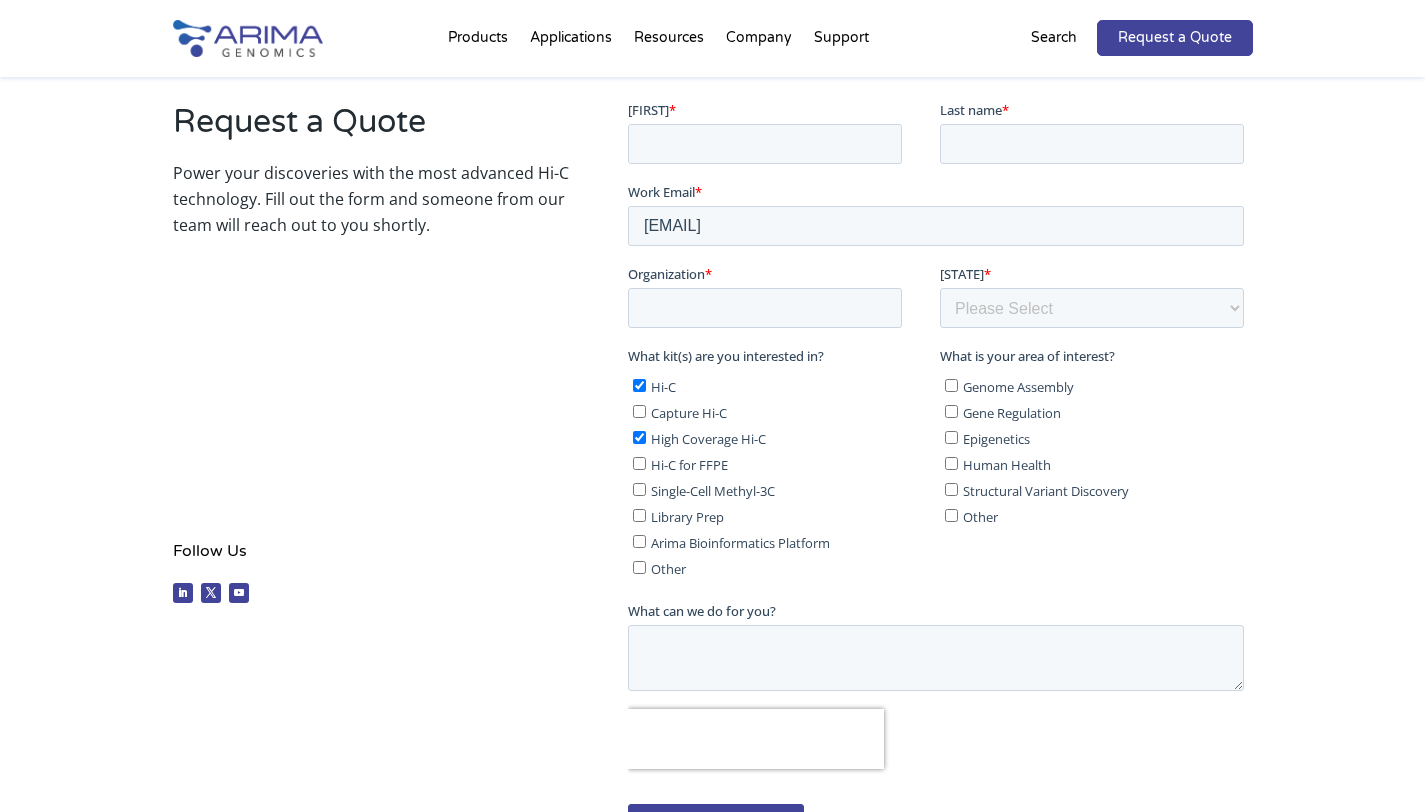 click on "Hi-C" at bounding box center (663, 386) 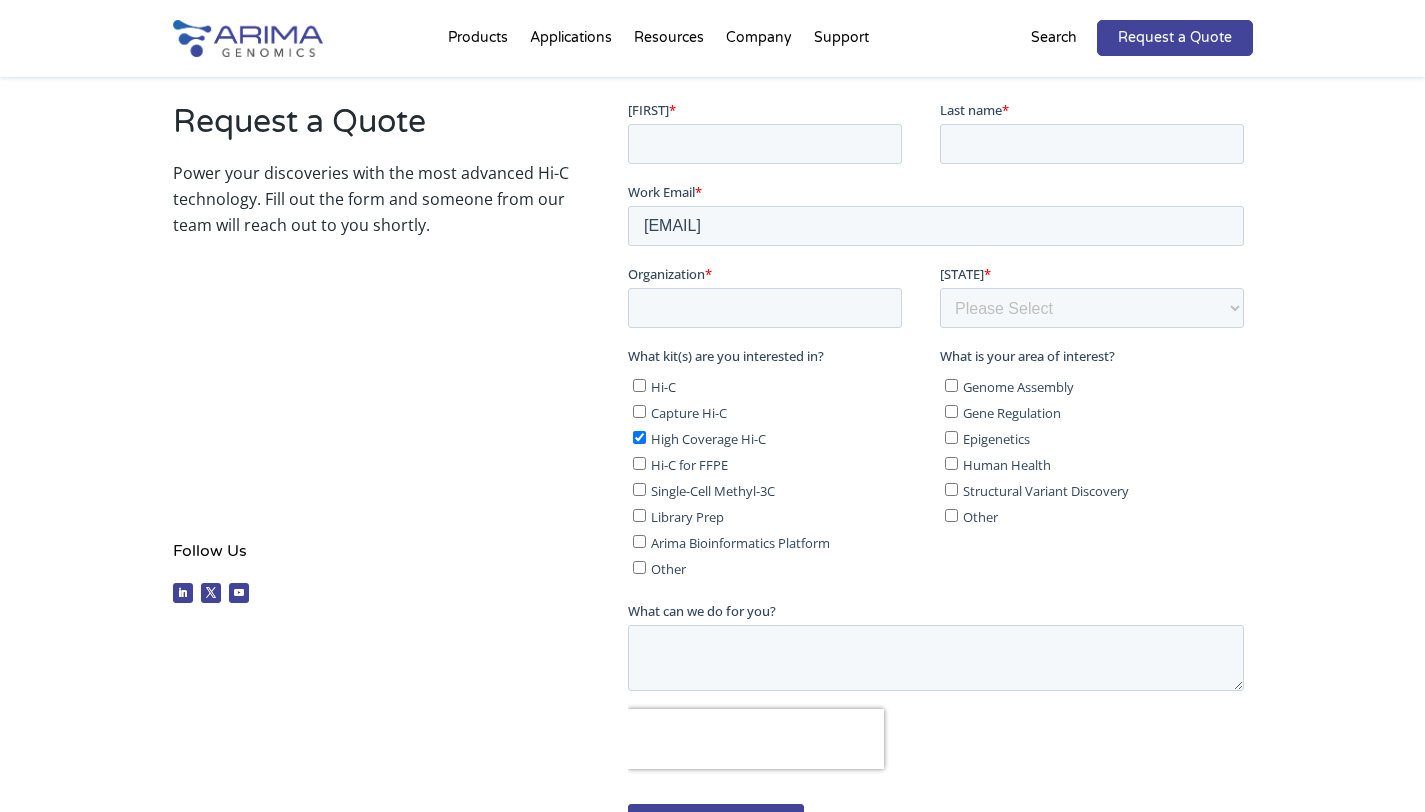 checkbox on "false" 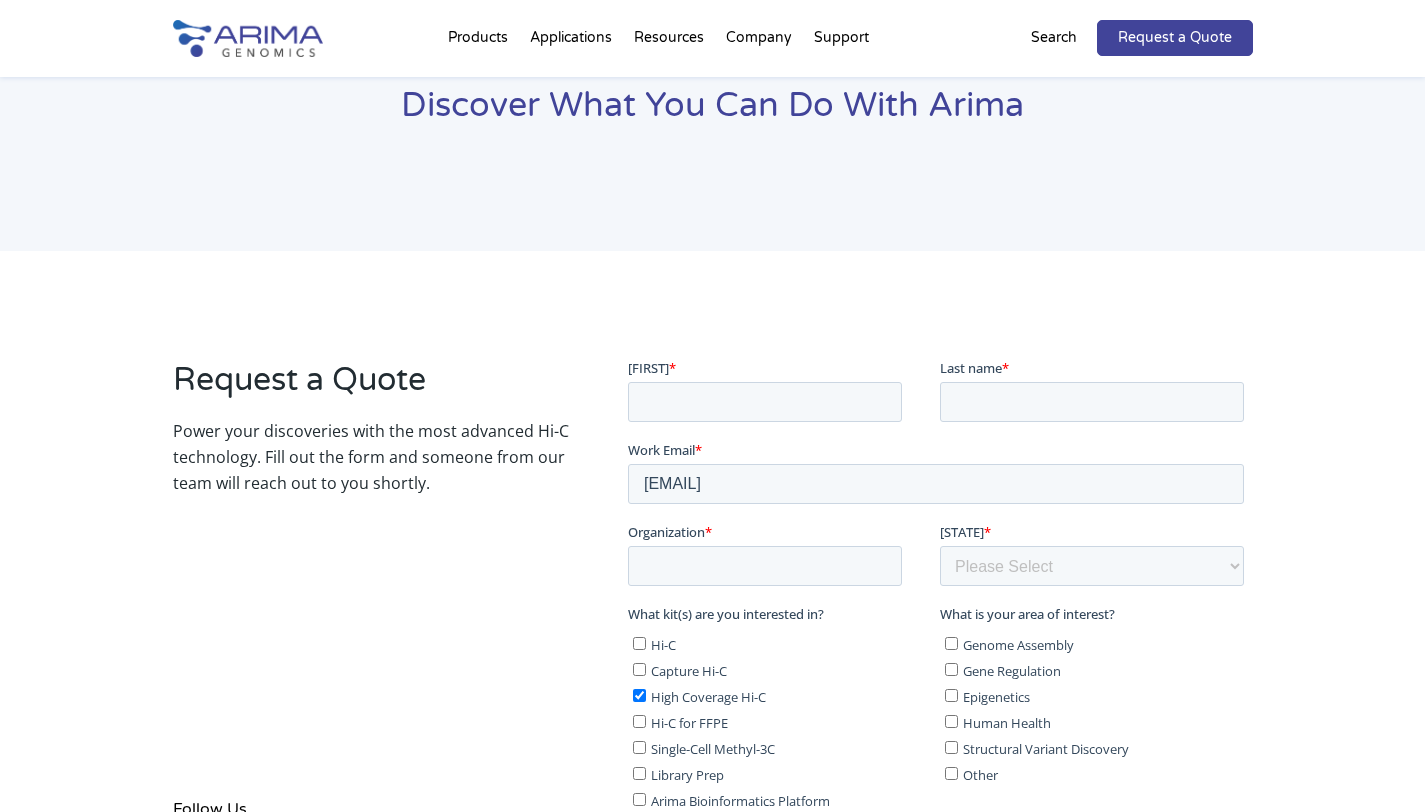 scroll, scrollTop: 99, scrollLeft: 0, axis: vertical 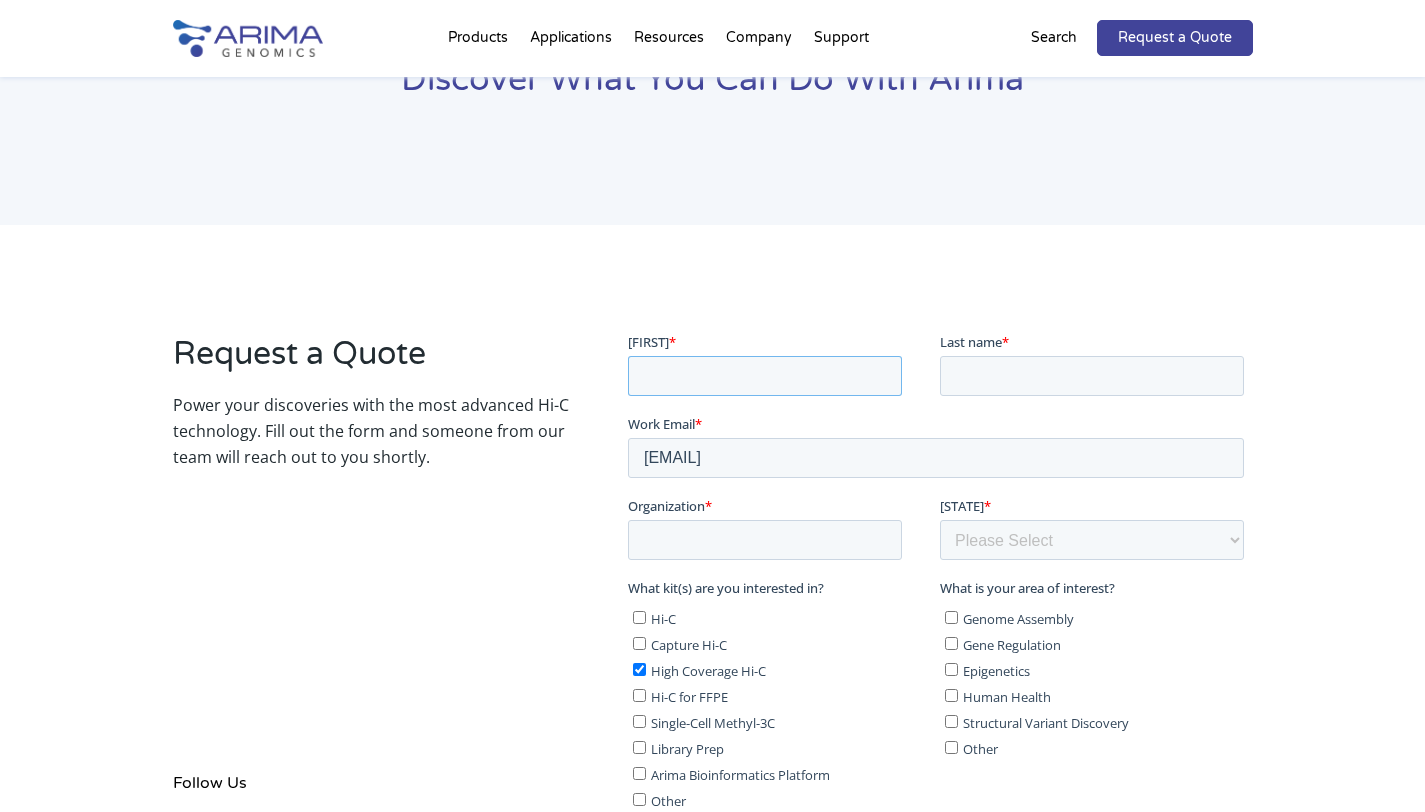 click on "First name *" at bounding box center (765, 375) 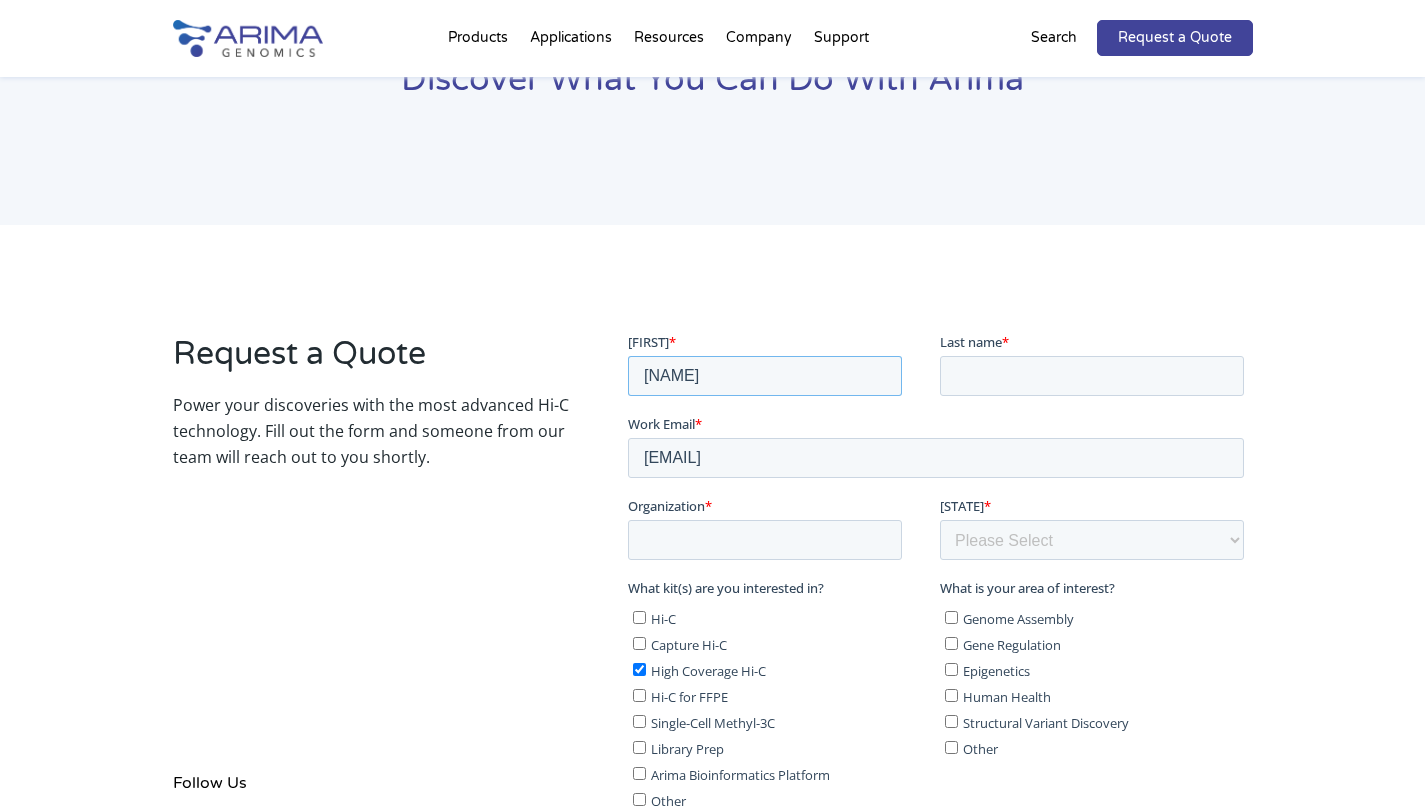 type on "[NAME]" 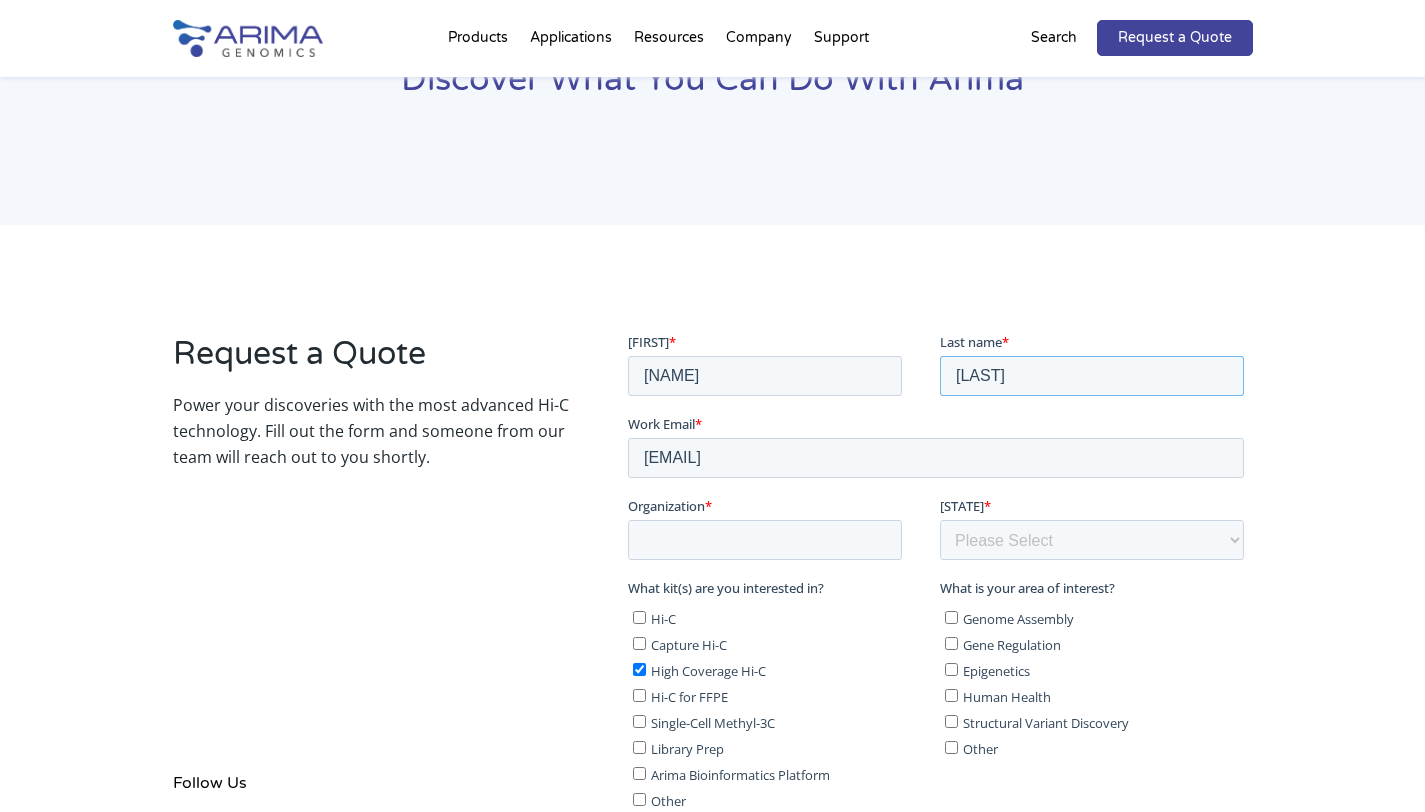 type on "[LAST]" 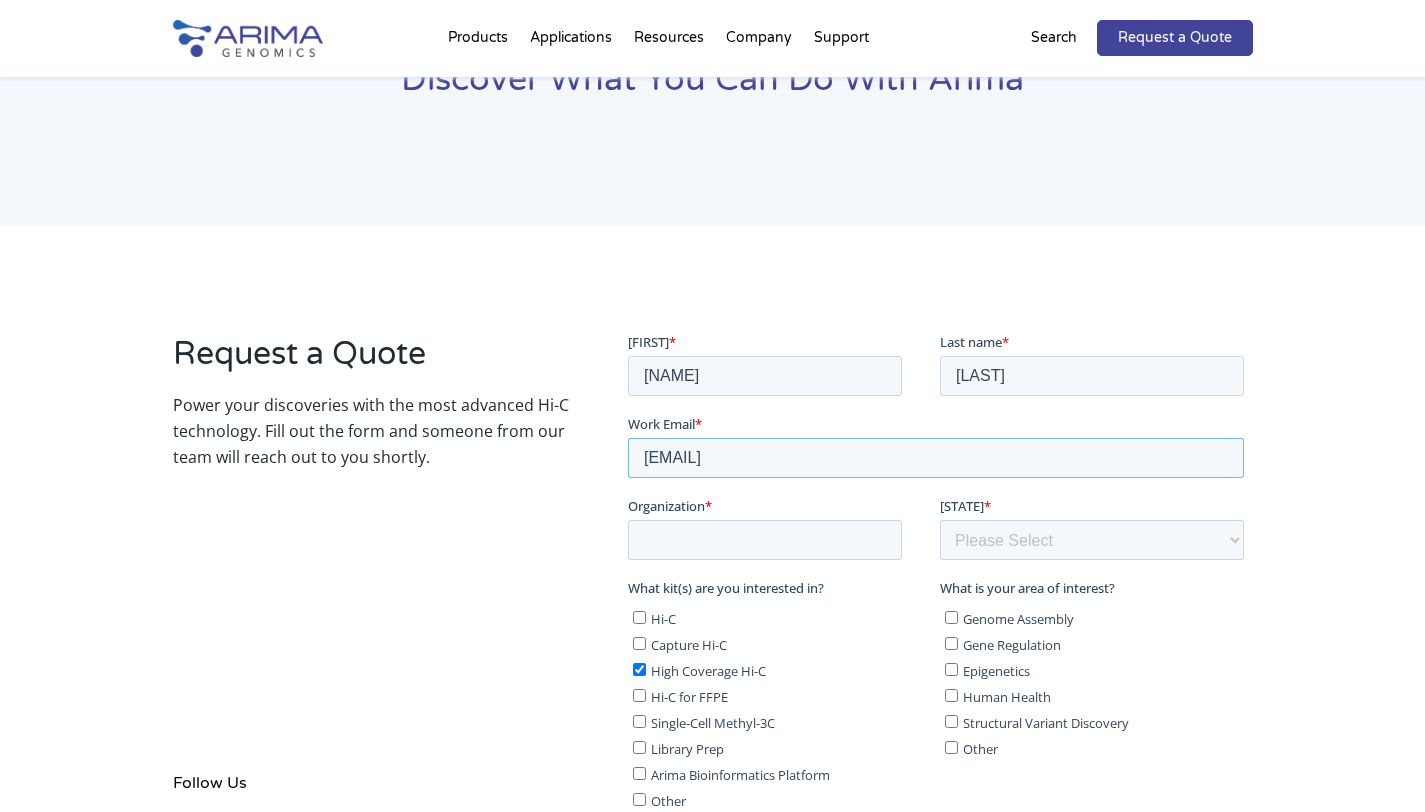 click on "[EMAIL]" at bounding box center [936, 457] 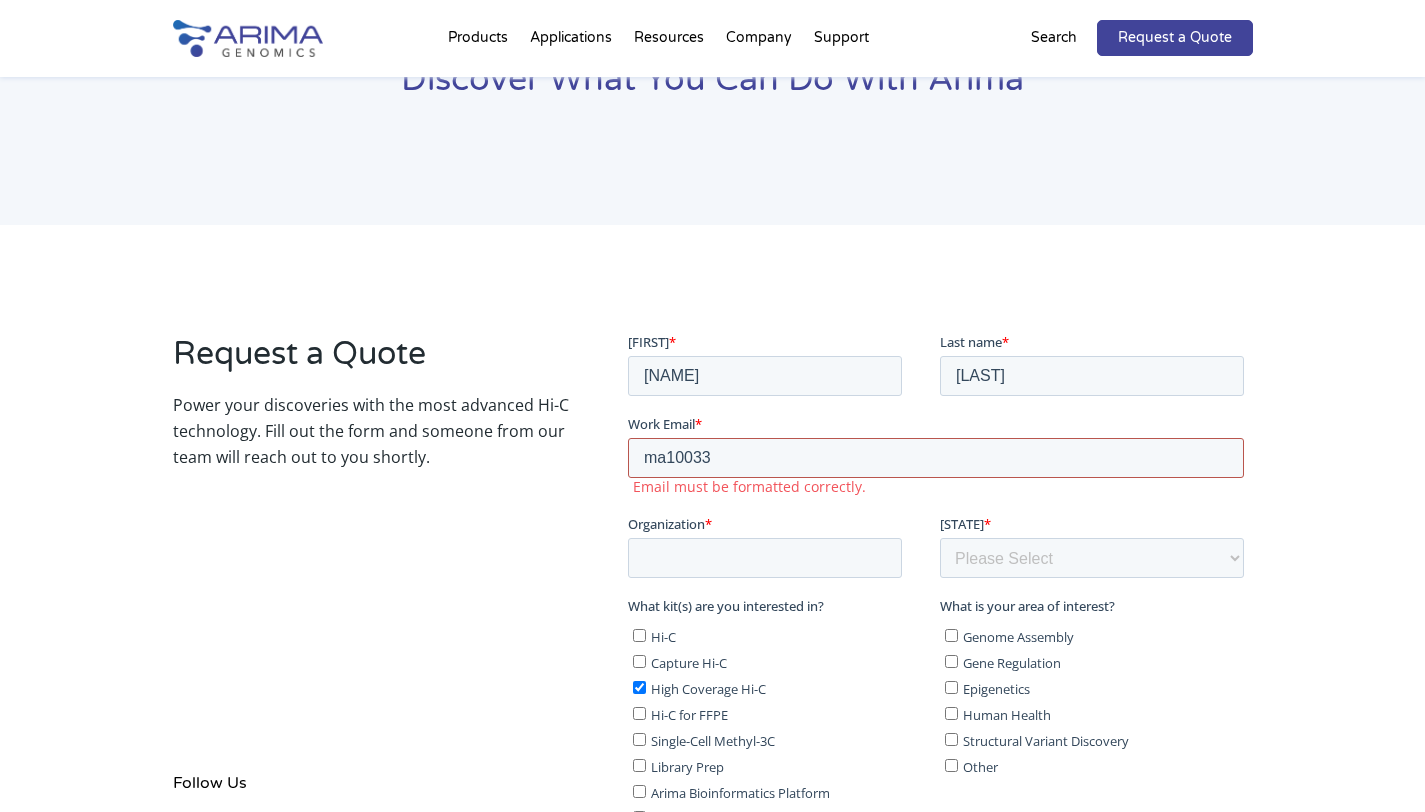 type on "ma10033@[EMAIL]" 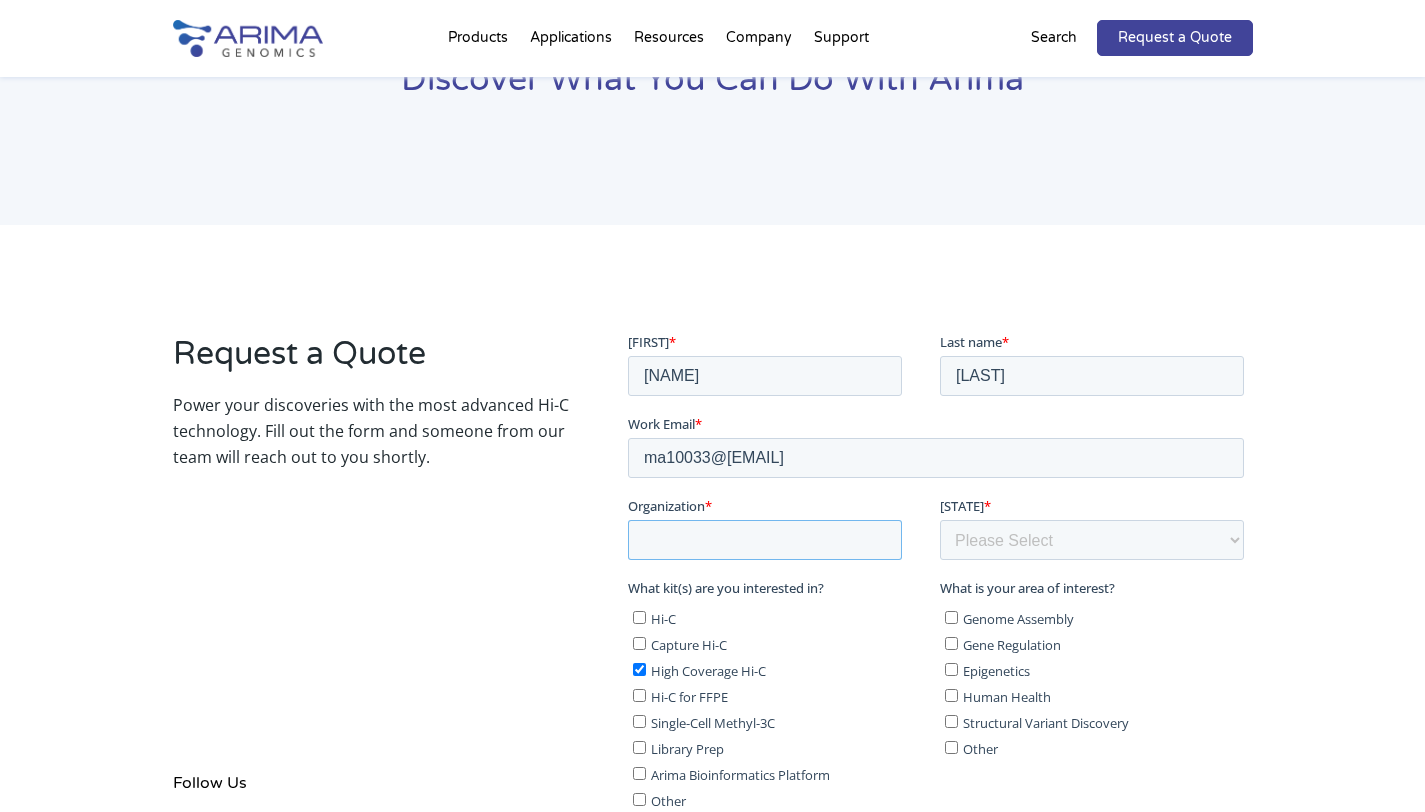click on "Organization *" at bounding box center [765, 539] 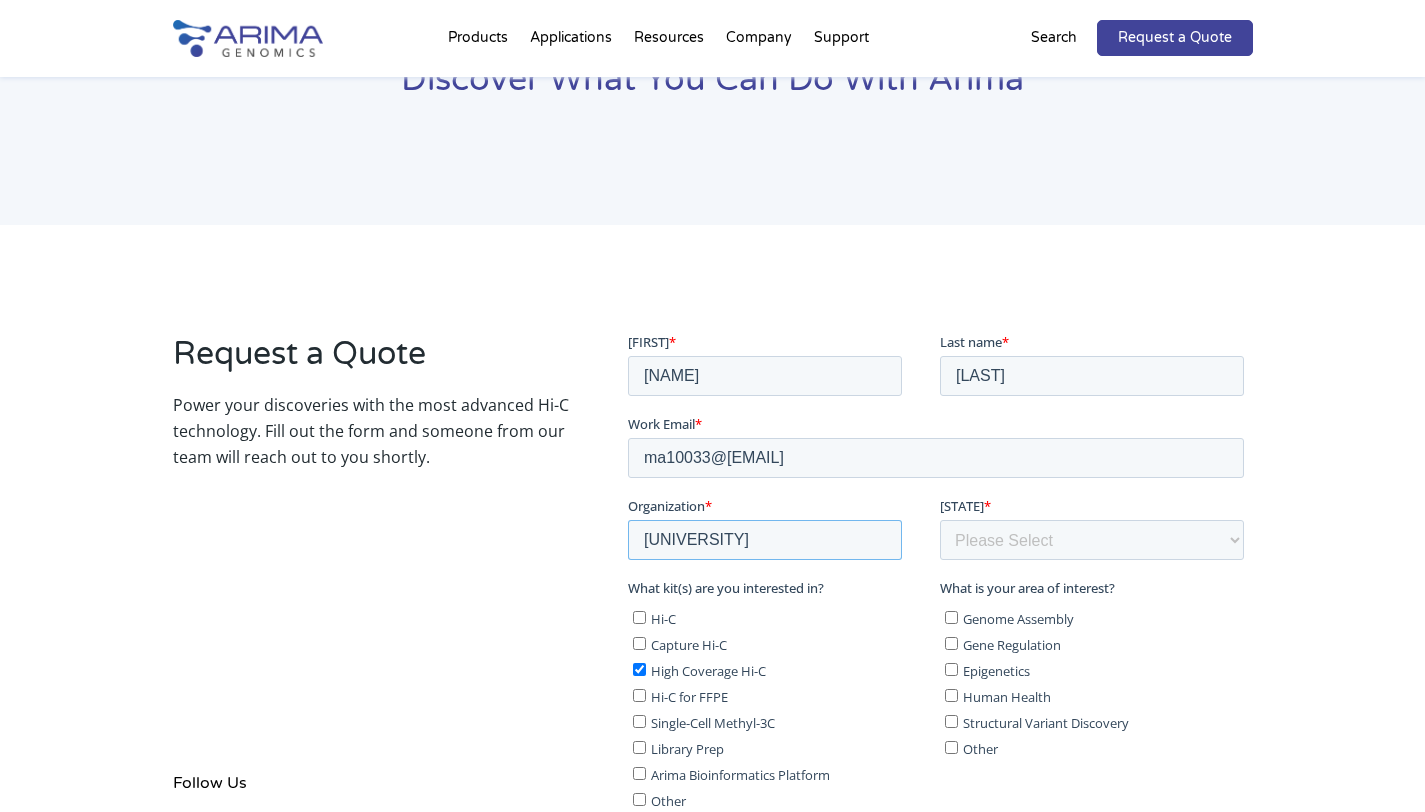 type on "[UNIVERSITY]" 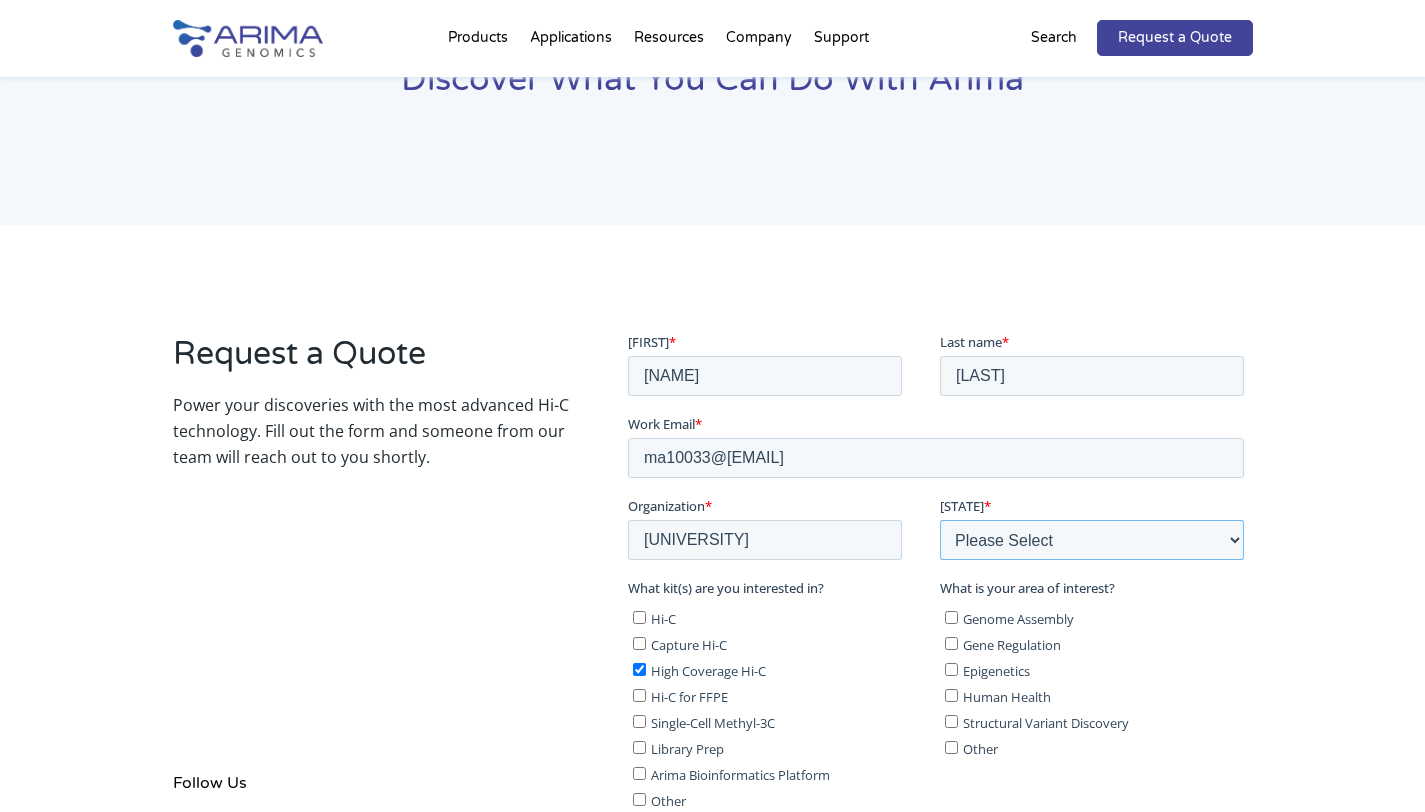 click on "Please Select Other/Non-US Alabama Alaska Arizona Arkansas California Colorado Connecticut Delaware Florida Georgia Hawaii Idaho Illinois Indiana Iowa Kansas Kentucky Louisiana Maine Maryland Massachusetts Michigan Minnesota Mississippi Missouri Montana Nebraska Nevada New Hampshire New Jersey New Mexico New York North Carolina North Dakota Ohio Oklahoma Oregon Pennsylvania Rhode Island South Carolina South Dakota Tennessee Texas Utah Vermont Virginia Washington West Virginia Wisconsin Wyoming" at bounding box center [1092, 539] 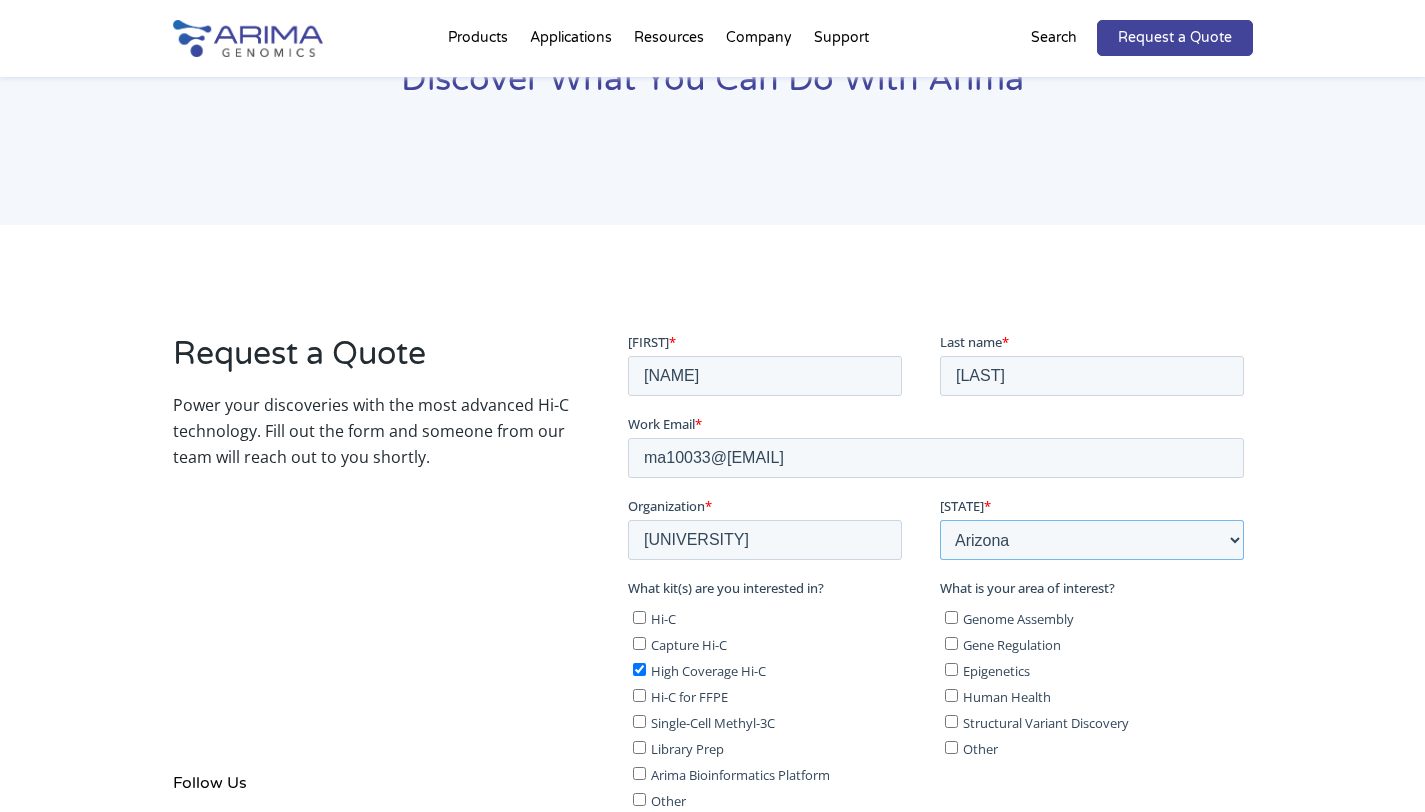 click on "Please Select Other/Non-US Alabama Alaska Arizona Arkansas California Colorado Connecticut Delaware Florida Georgia Hawaii Idaho Illinois Indiana Iowa Kansas Kentucky Louisiana Maine Maryland Massachusetts Michigan Minnesota Mississippi Missouri Montana Nebraska Nevada New Hampshire New Jersey New Mexico New York North Carolina North Dakota Ohio Oklahoma Oregon Pennsylvania Rhode Island South Carolina South Dakota Tennessee Texas Utah Vermont Virginia Washington West Virginia Wisconsin Wyoming" at bounding box center [1092, 539] 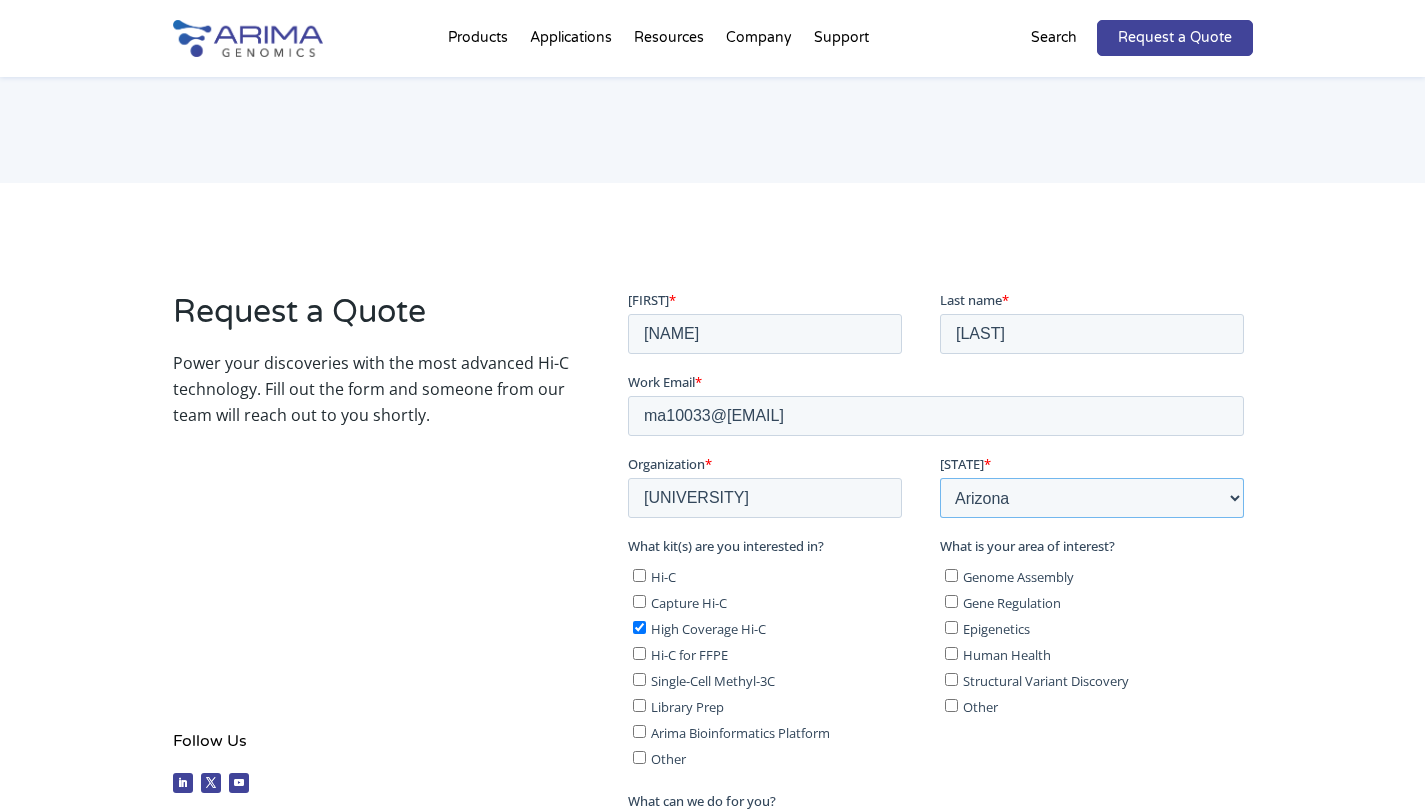 scroll, scrollTop: 179, scrollLeft: 0, axis: vertical 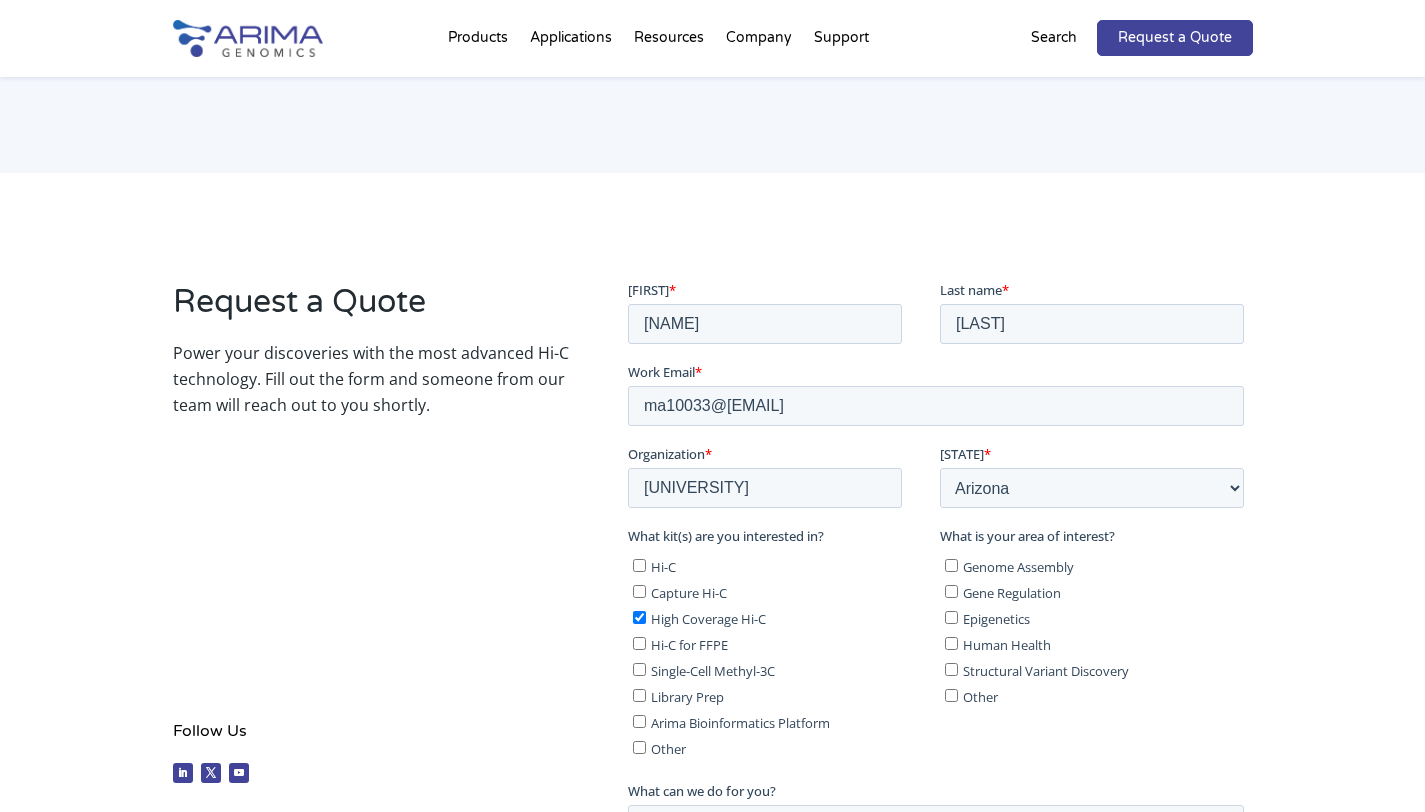 drag, startPoint x: 662, startPoint y: 507, endPoint x: 665, endPoint y: 496, distance: 11.401754 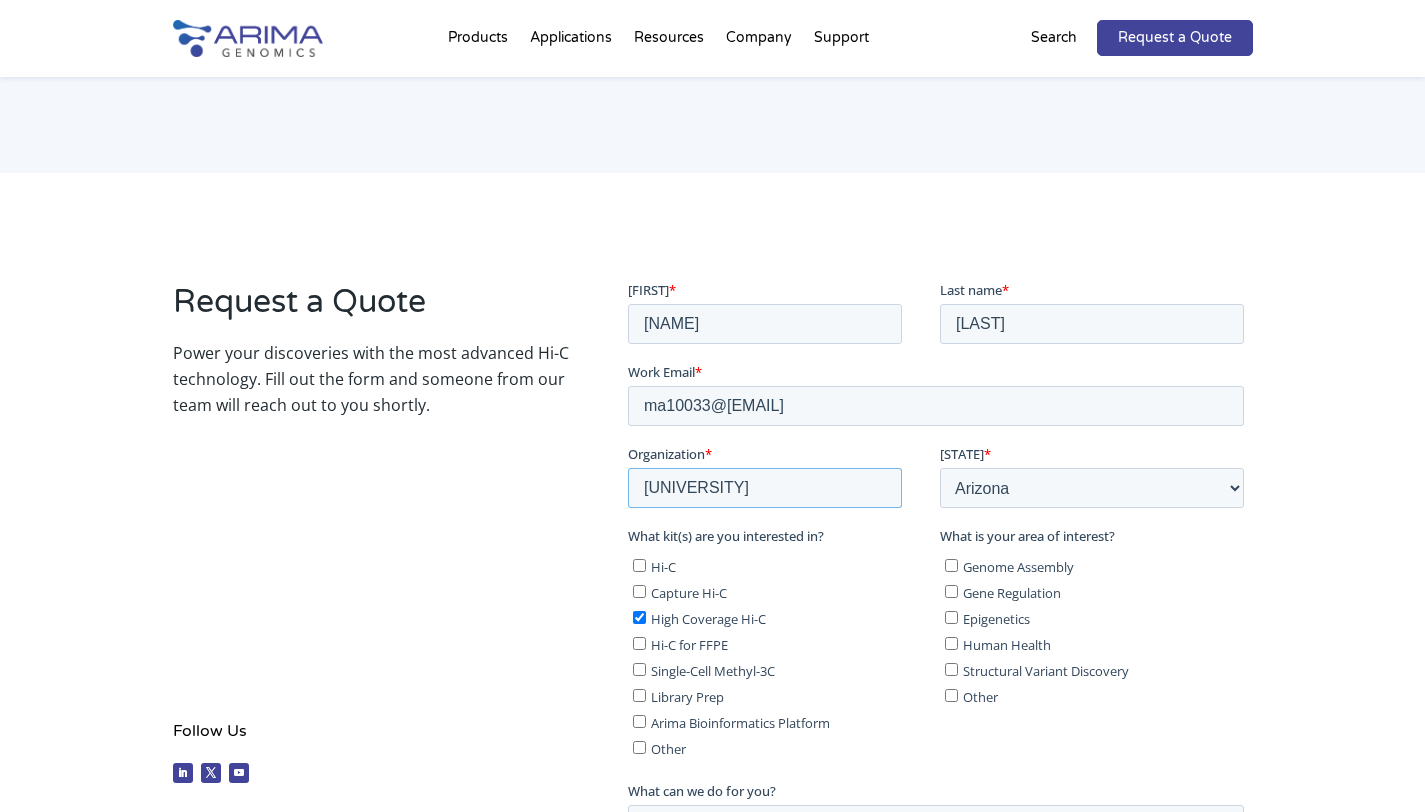 click on "[UNIVERSITY]" at bounding box center (765, 487) 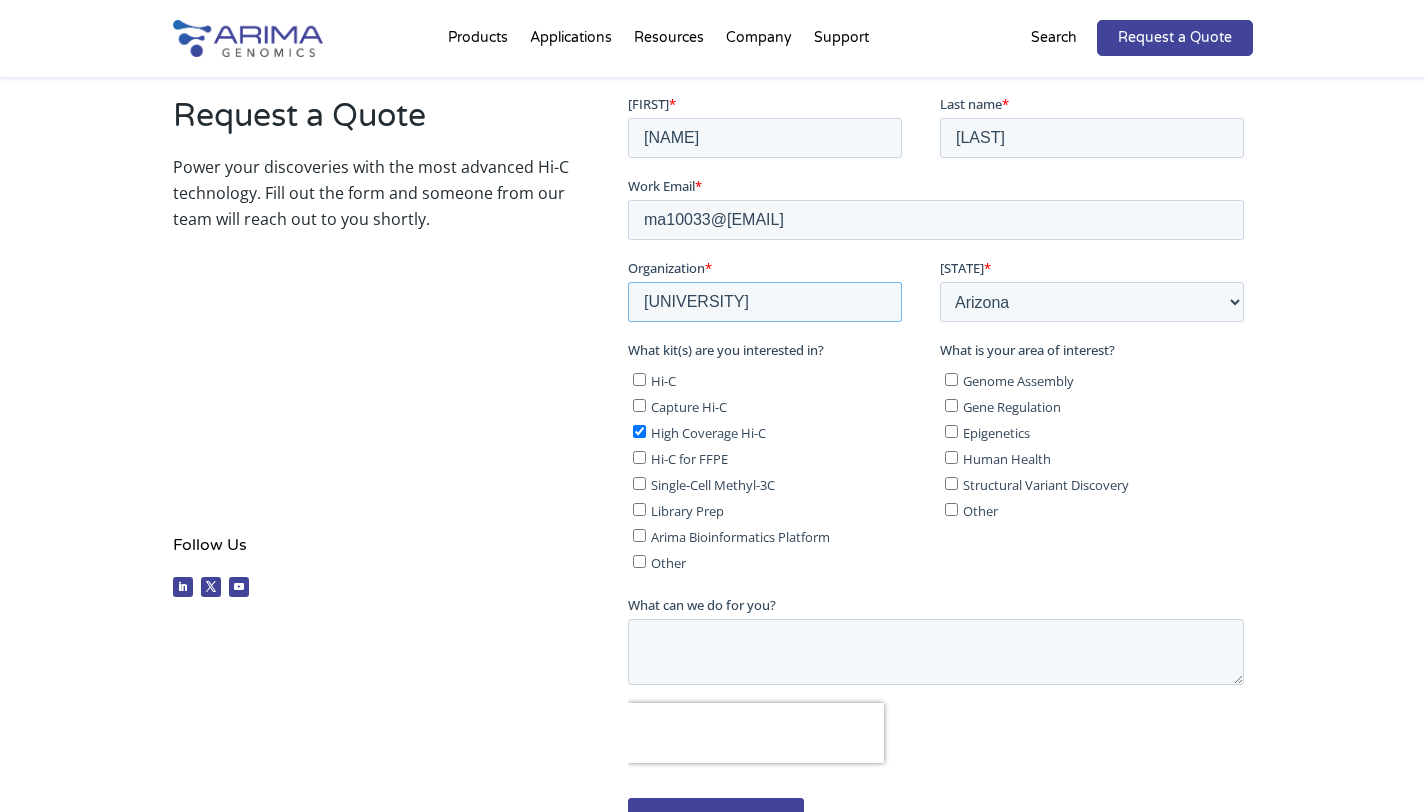 scroll, scrollTop: 452, scrollLeft: 0, axis: vertical 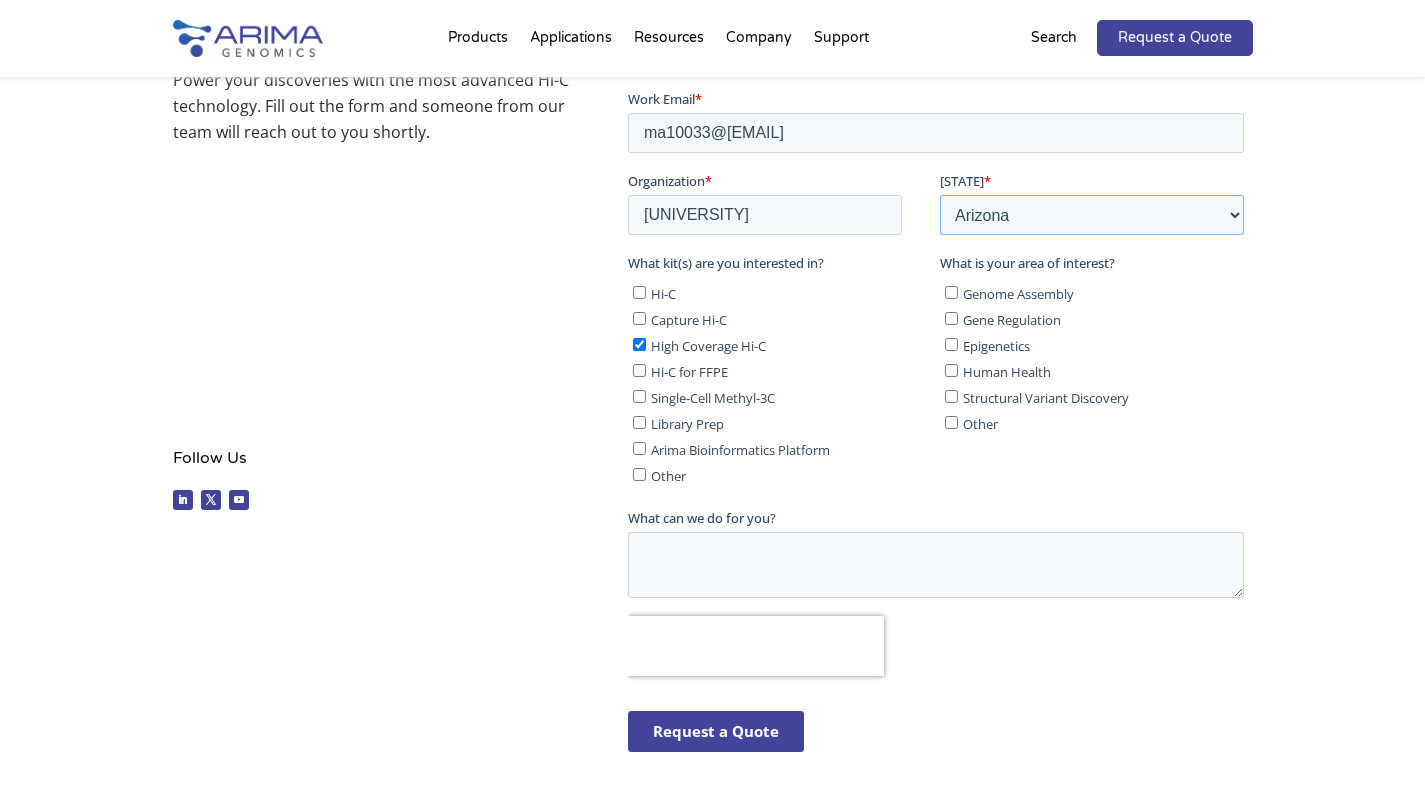 click on "Please Select Other/Non-US Alabama Alaska Arizona Arkansas California Colorado Connecticut Delaware Florida Georgia Hawaii Idaho Illinois Indiana Iowa Kansas Kentucky Louisiana Maine Maryland Massachusetts Michigan Minnesota Mississippi Missouri Montana Nebraska Nevada New Hampshire New Jersey New Mexico New York North Carolina North Dakota Ohio Oklahoma Oregon Pennsylvania Rhode Island South Carolina South Dakota Tennessee Texas Utah Vermont Virginia Washington West Virginia Wisconsin Wyoming" at bounding box center [1092, 214] 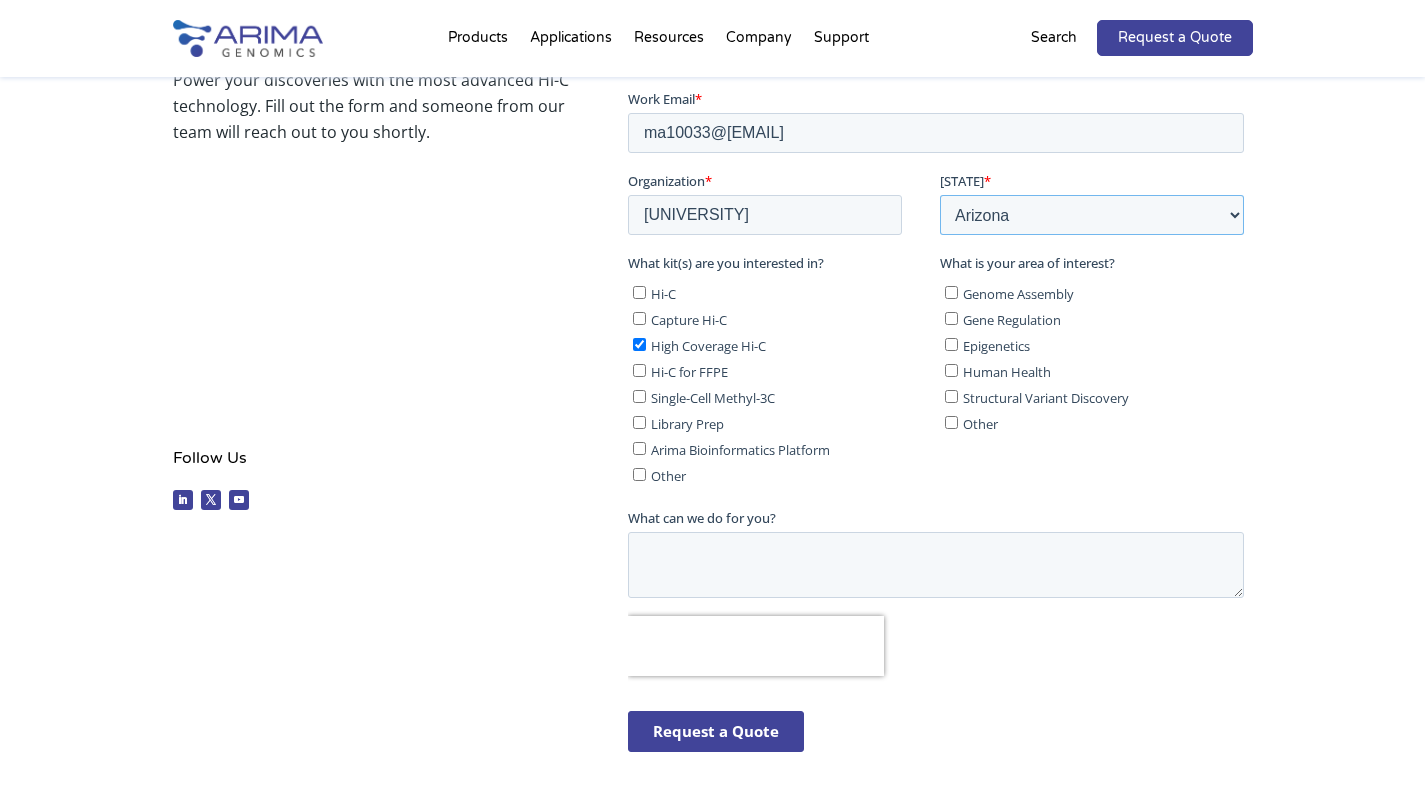 select on "[CITY]" 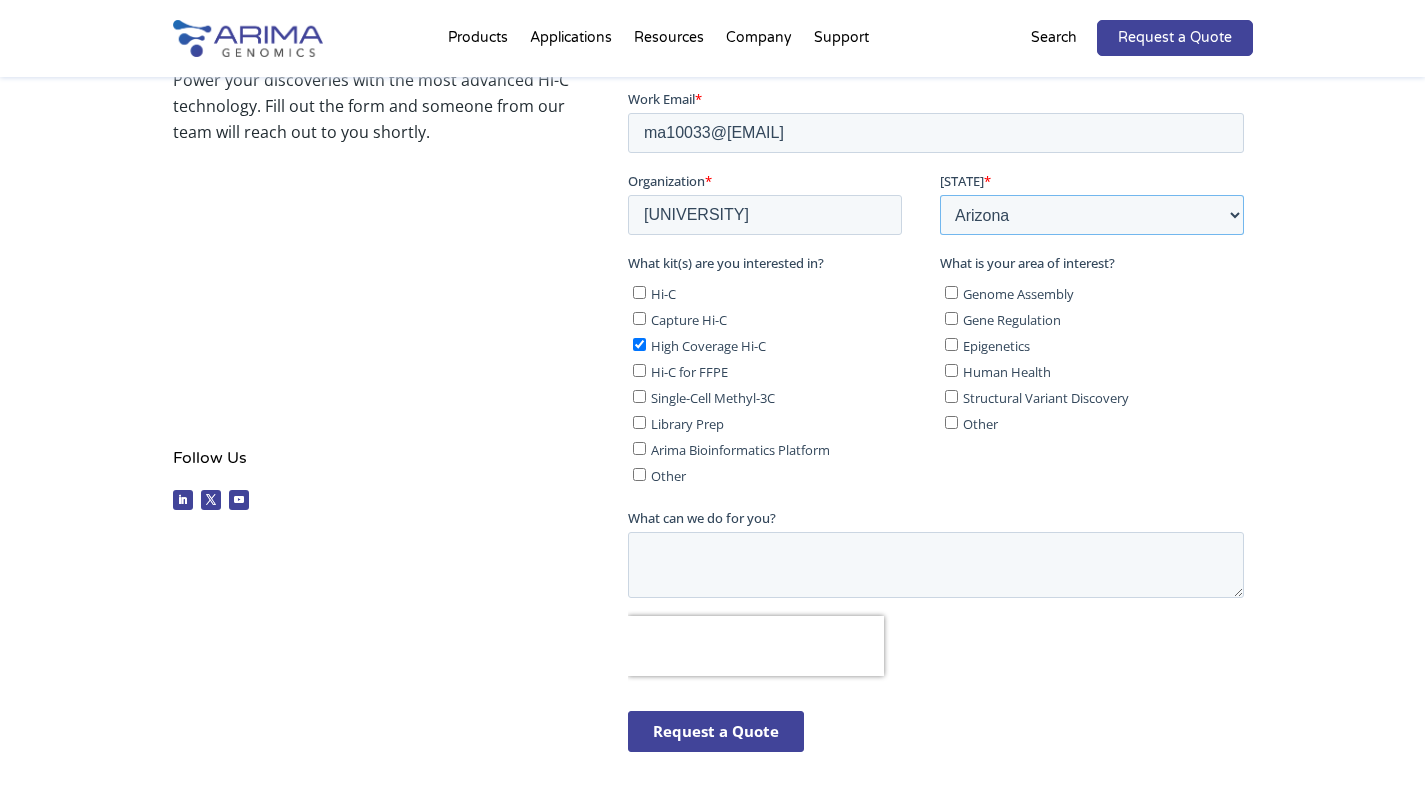 click on "Please Select Other/Non-US Alabama Alaska Arizona Arkansas California Colorado Connecticut Delaware Florida Georgia Hawaii Idaho Illinois Indiana Iowa Kansas Kentucky Louisiana Maine Maryland Massachusetts Michigan Minnesota Mississippi Missouri Montana Nebraska Nevada New Hampshire New Jersey New Mexico New York North Carolina North Dakota Ohio Oklahoma Oregon Pennsylvania Rhode Island South Carolina South Dakota Tennessee Texas Utah Vermont Virginia Washington West Virginia Wisconsin Wyoming" at bounding box center (1092, 214) 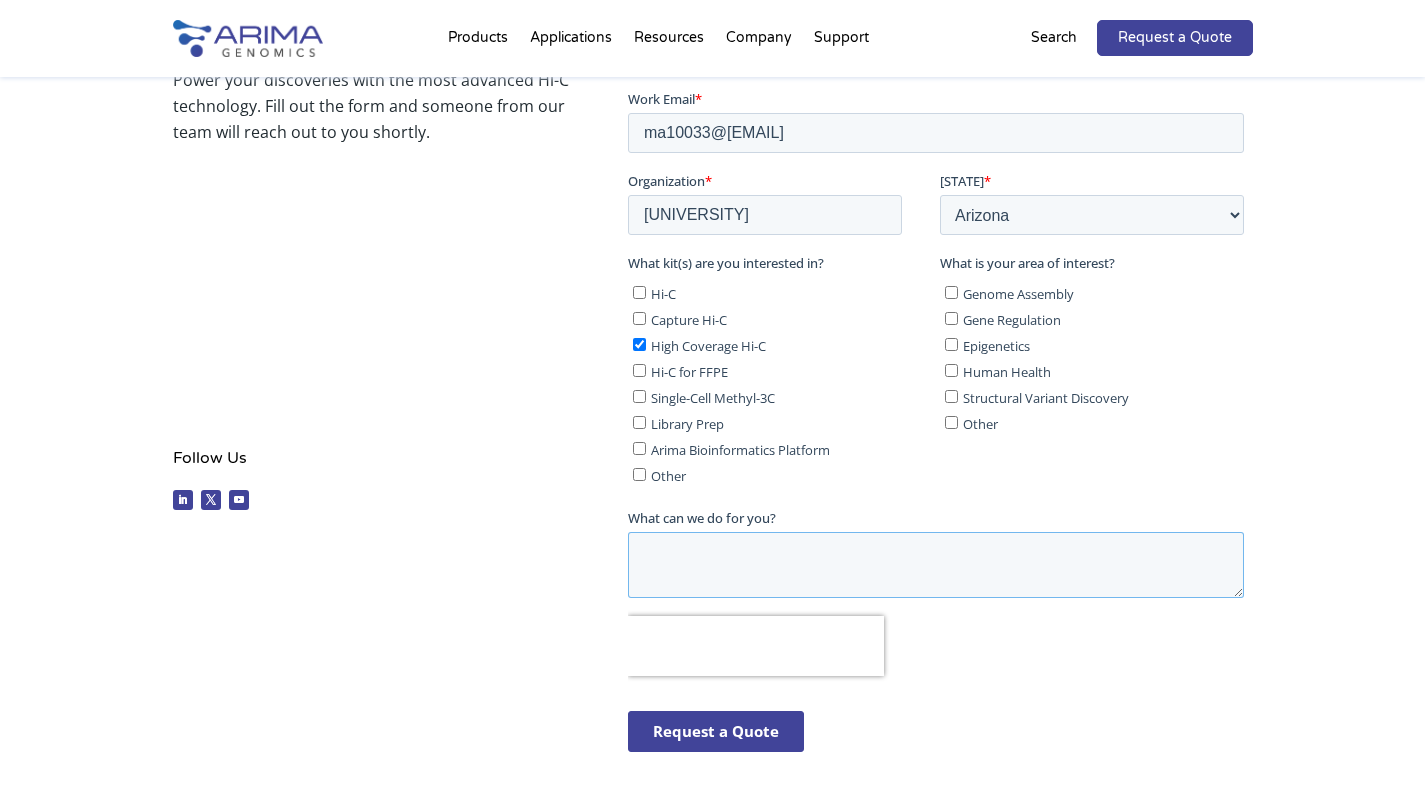 click on "What can we do for you?" at bounding box center (936, 564) 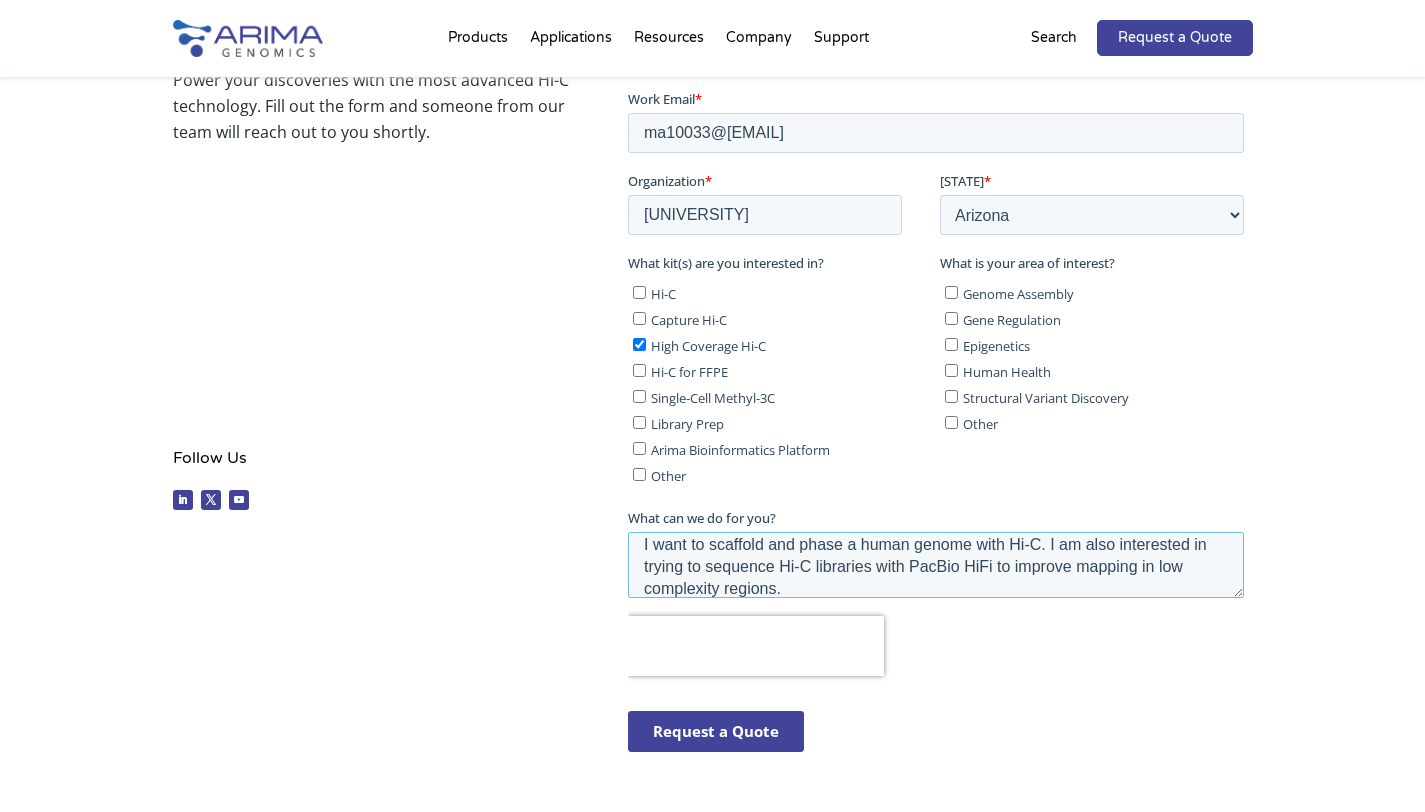 scroll, scrollTop: 0, scrollLeft: 0, axis: both 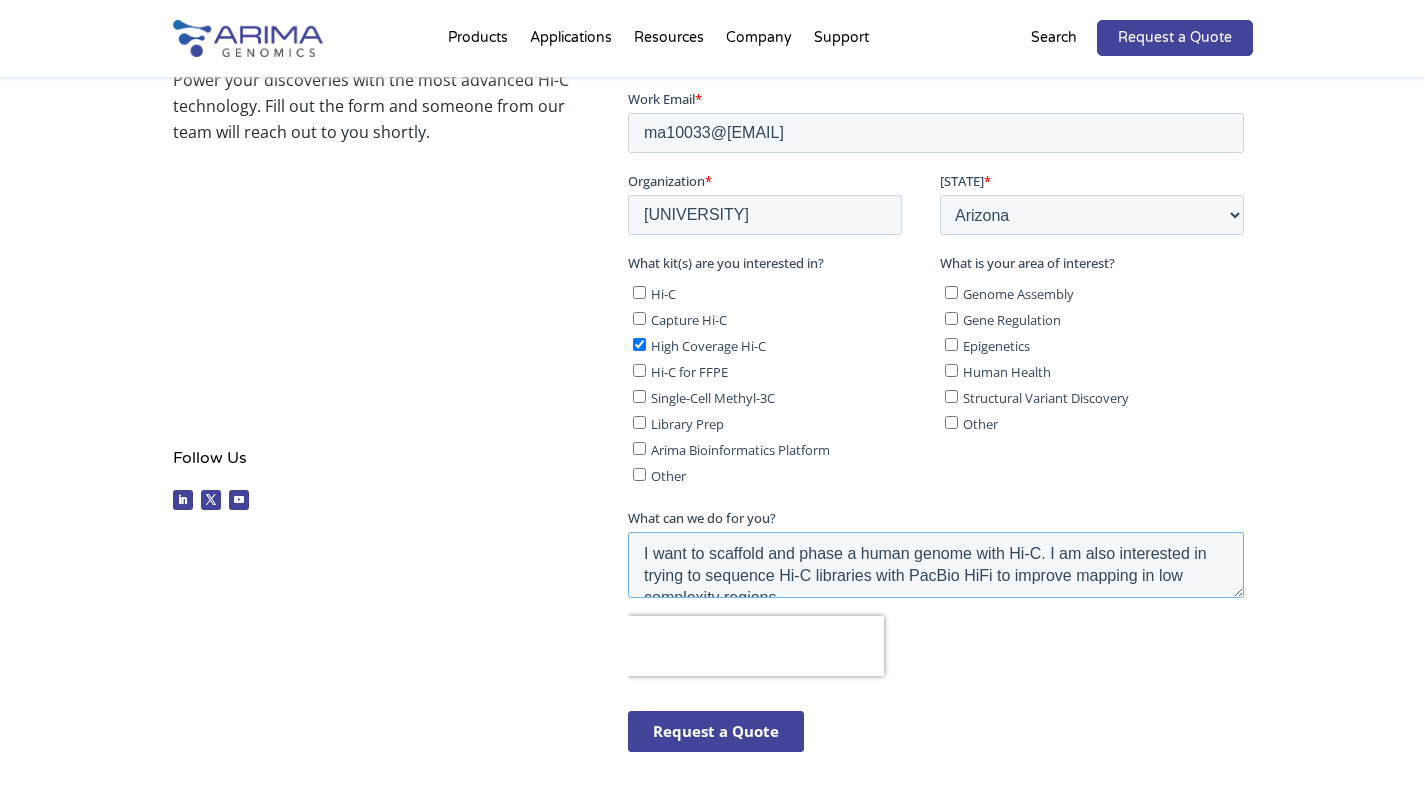 click on "I want to scaffold and phase a human genome with Hi-C. I am also interested in trying to sequence Hi-C libraries with PacBio HiFi to improve mapping in low complexity regions." at bounding box center (936, 564) 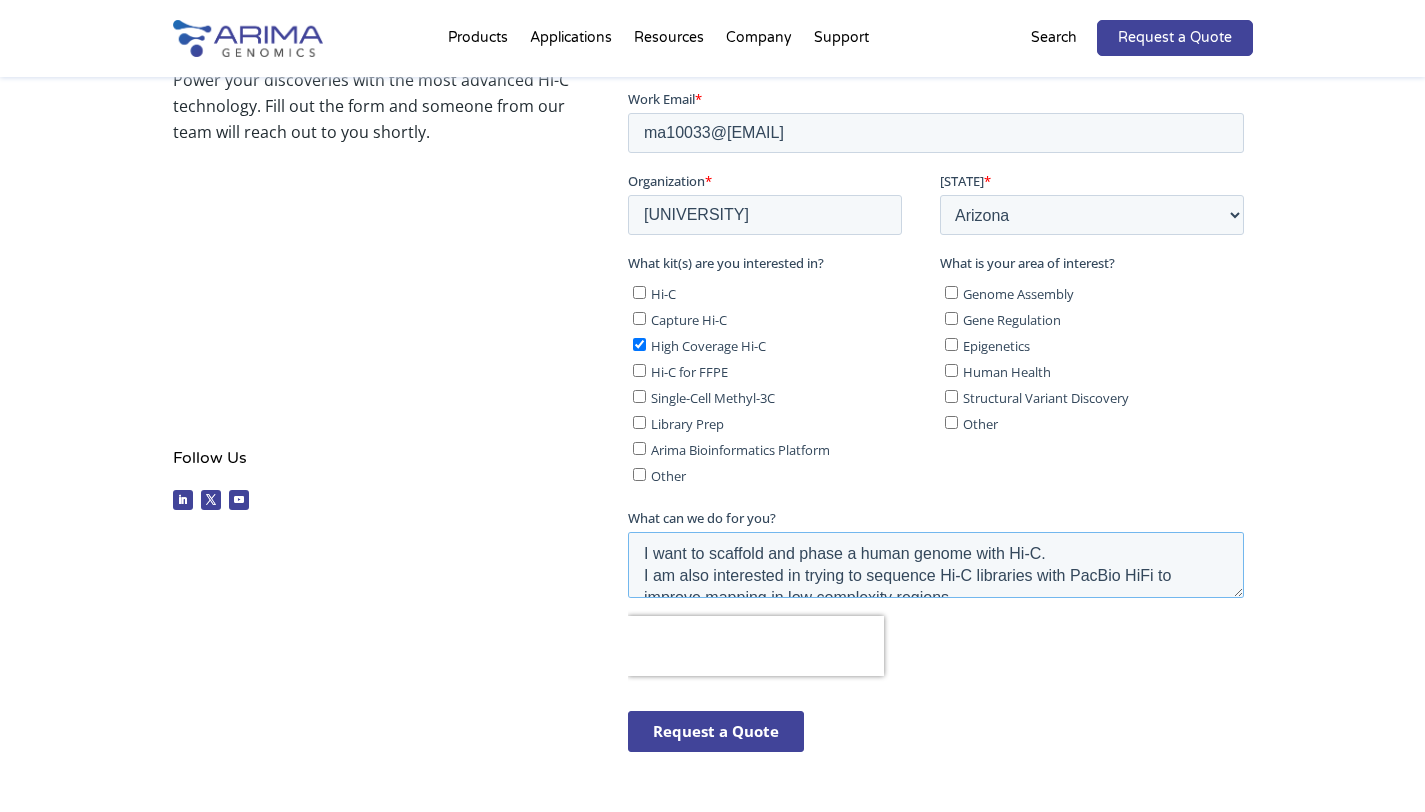 scroll, scrollTop: 22, scrollLeft: 0, axis: vertical 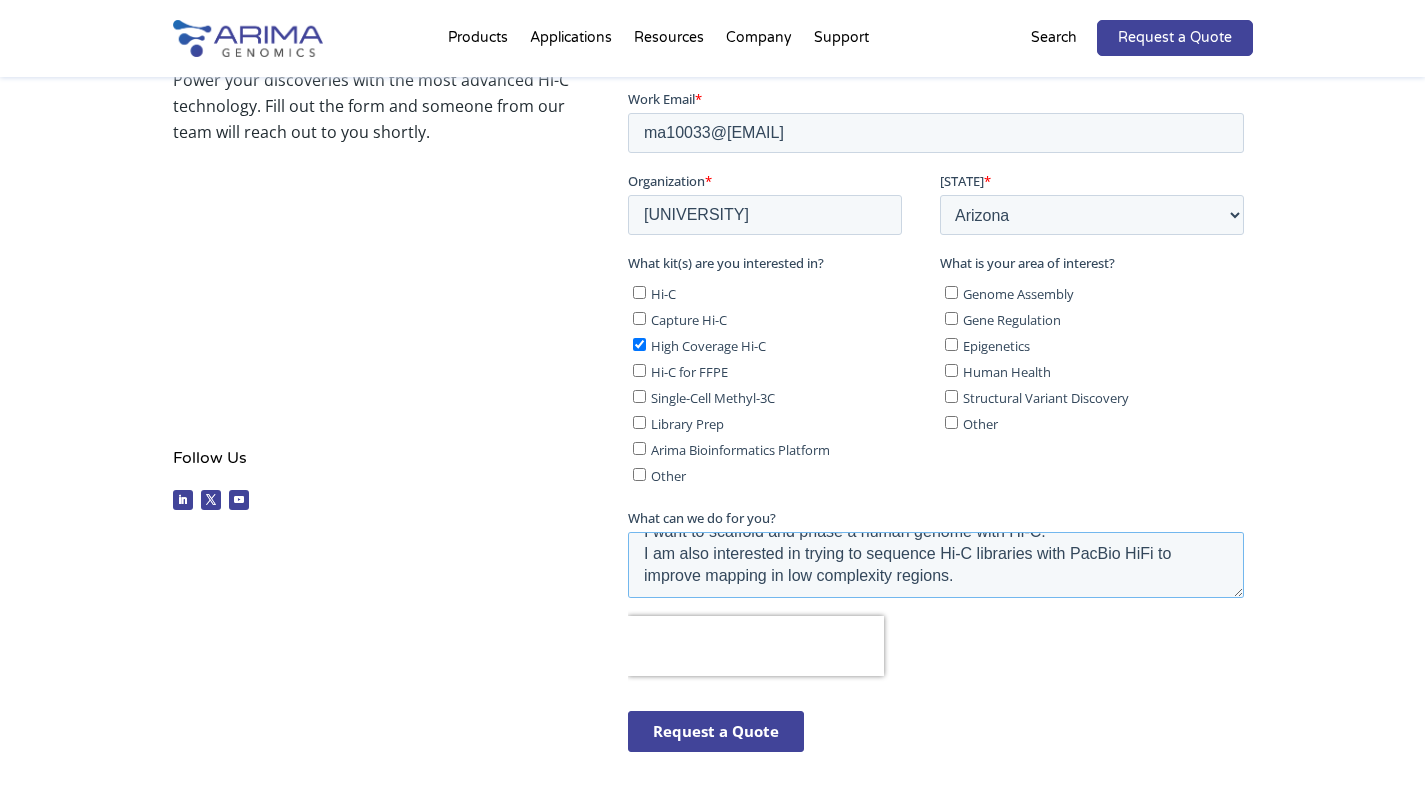 click on "I want to scaffold and phase a human genome with Hi-C.
I am also interested in trying to sequence Hi-C libraries with PacBio HiFi to improve mapping in low complexity regions." at bounding box center [936, 564] 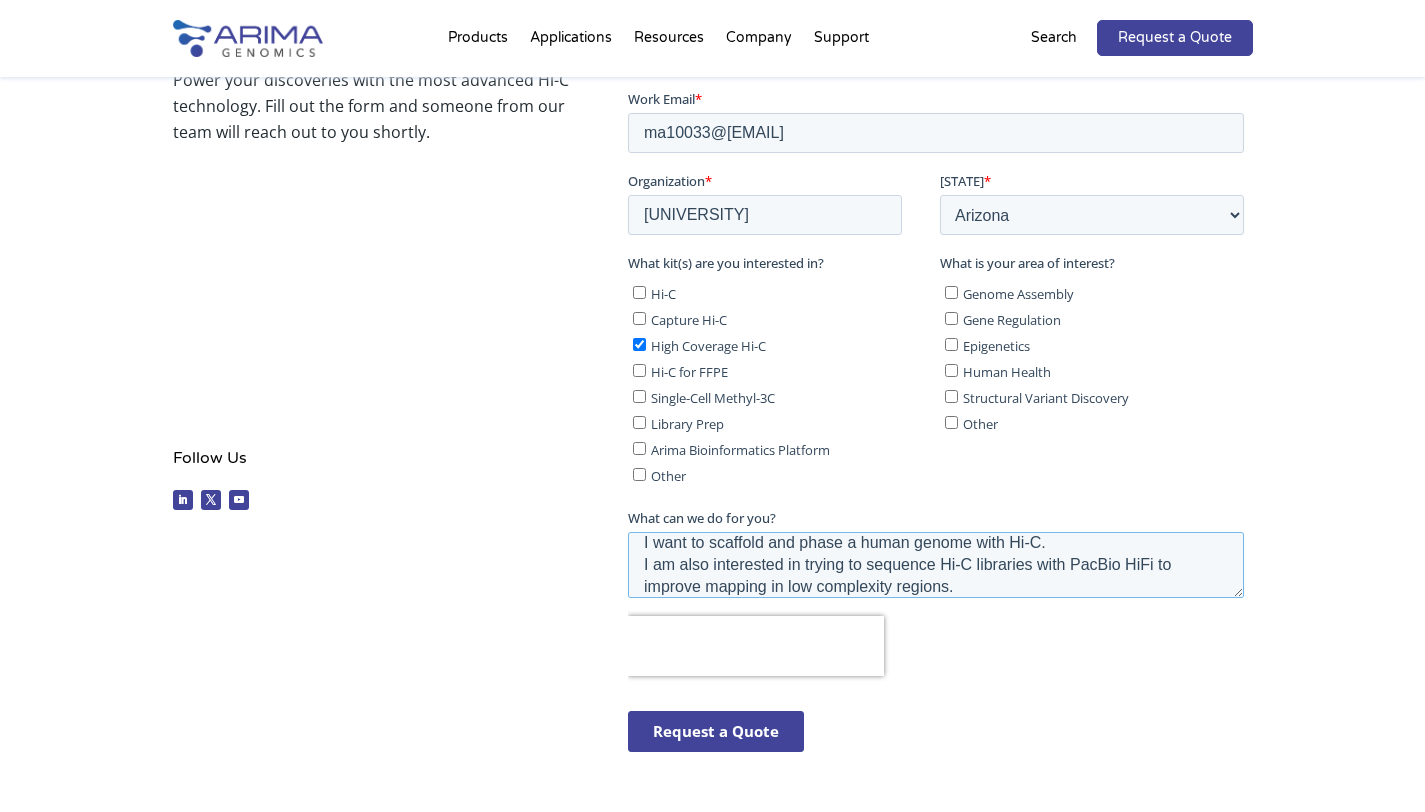 scroll, scrollTop: 22, scrollLeft: 0, axis: vertical 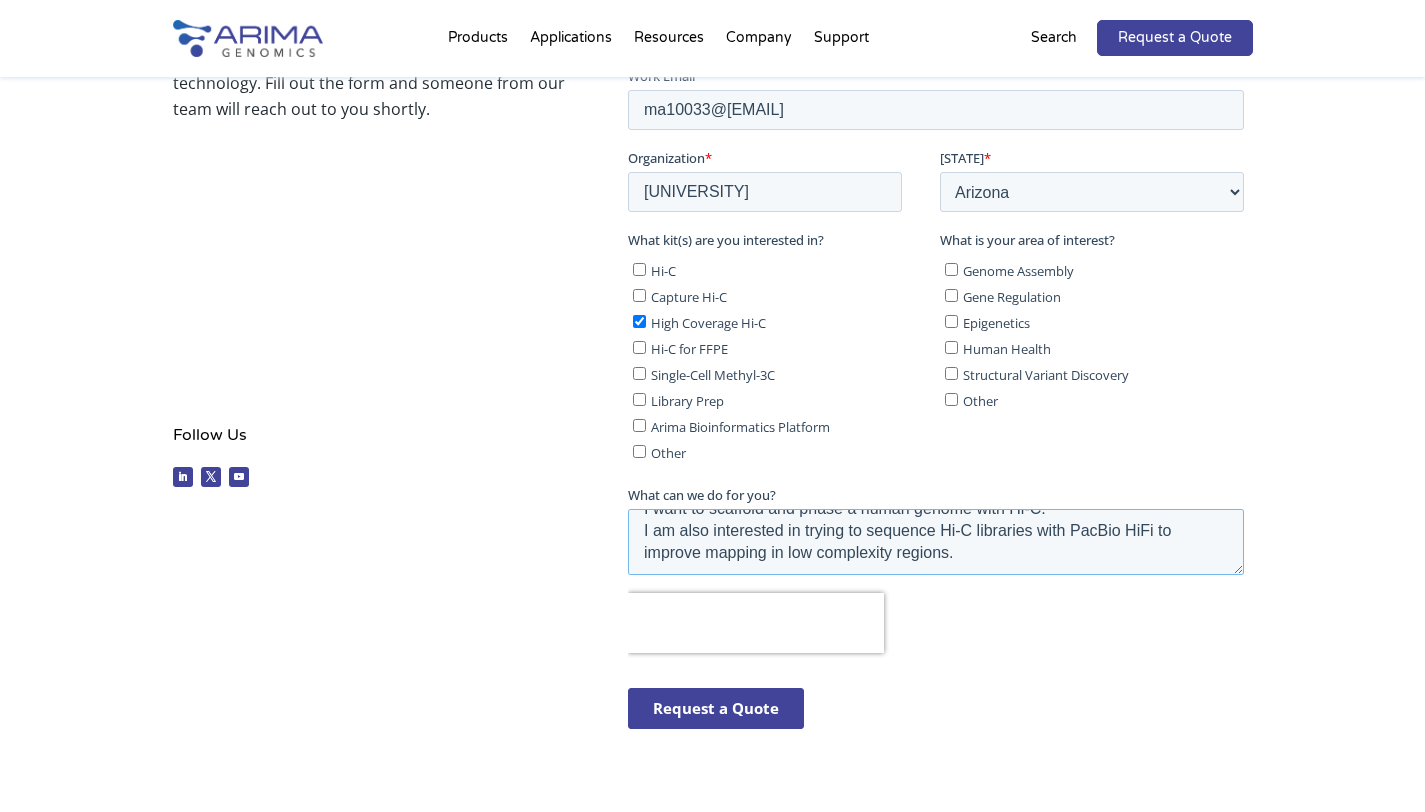 click on "I want to scaffold and phase a human genome with Hi-C.
I am also interested in trying to sequence Hi-C libraries with PacBio HiFi to improve mapping in low complexity regions." at bounding box center (936, 542) 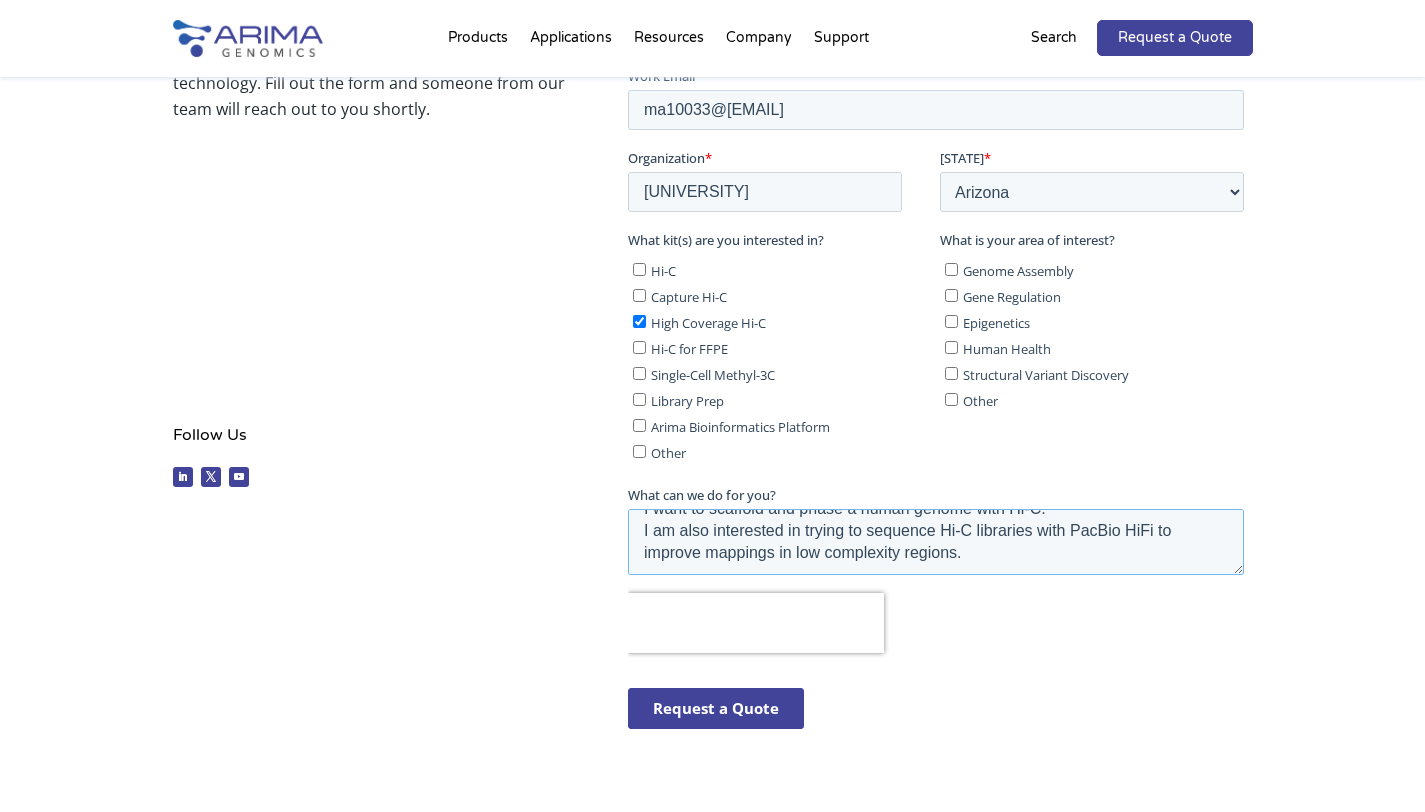 type on "I want to scaffold and phase a human genome with Hi-C.
I am also interested in trying to sequence Hi-C libraries with PacBio HiFi to improve mappings in low complexity regions." 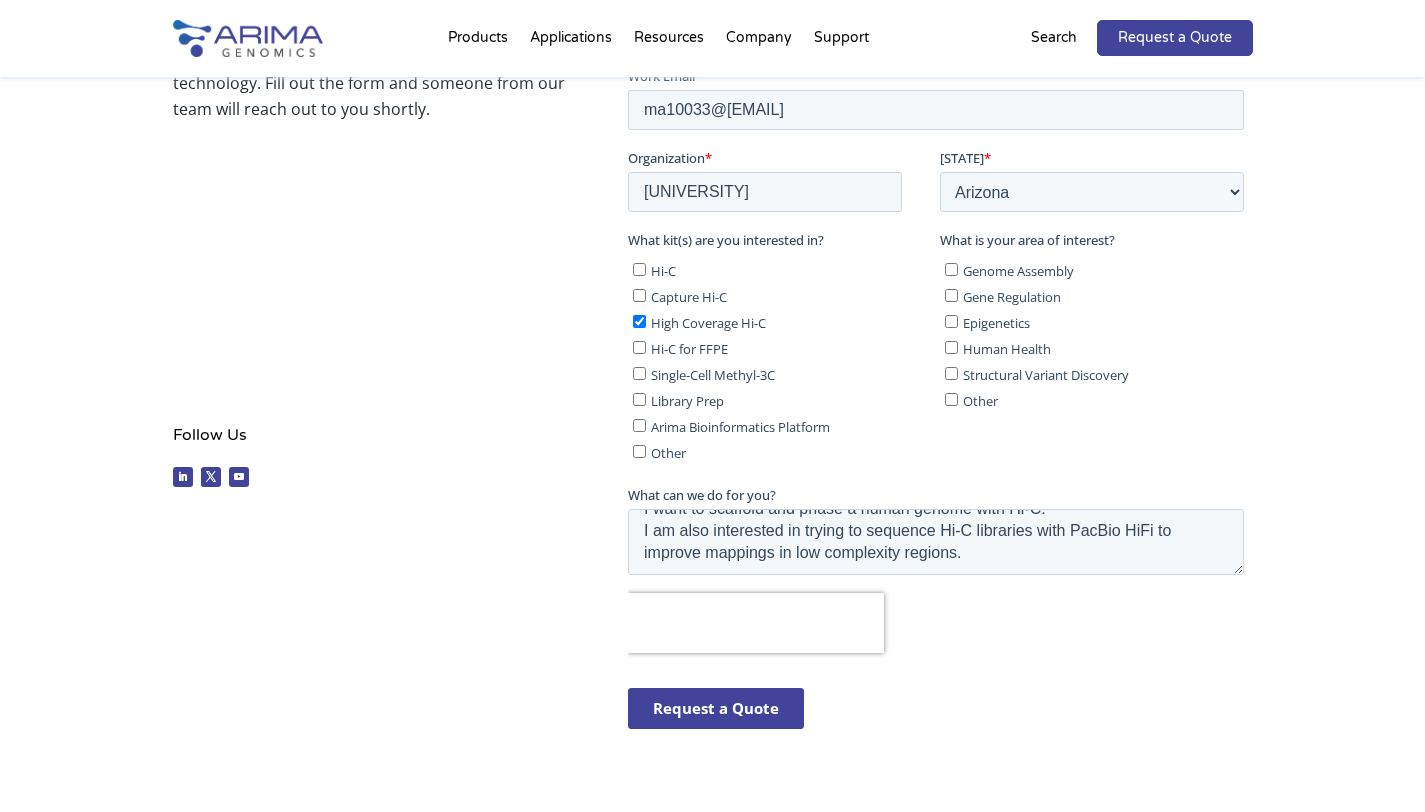 click on "Request a Quote" at bounding box center (716, 708) 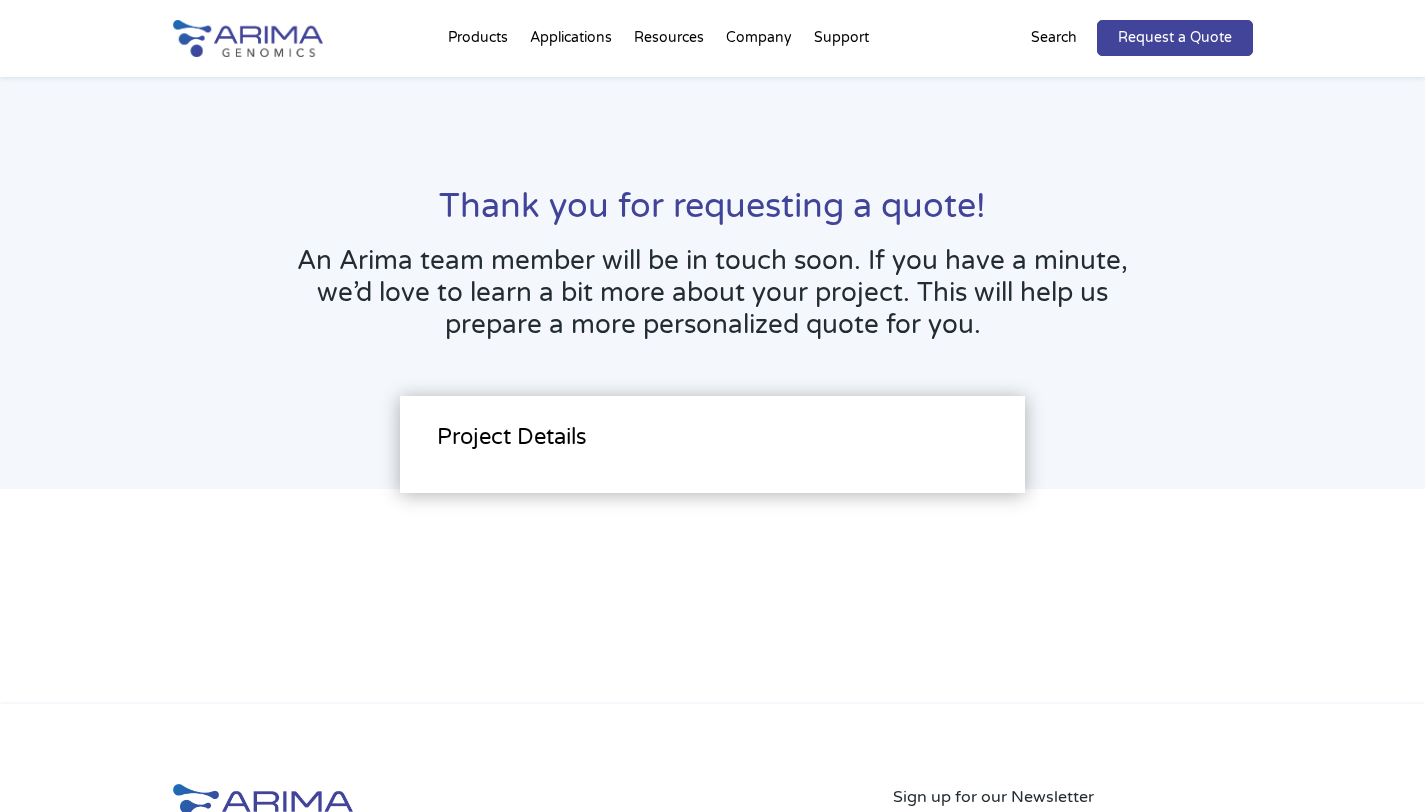 scroll, scrollTop: 0, scrollLeft: 0, axis: both 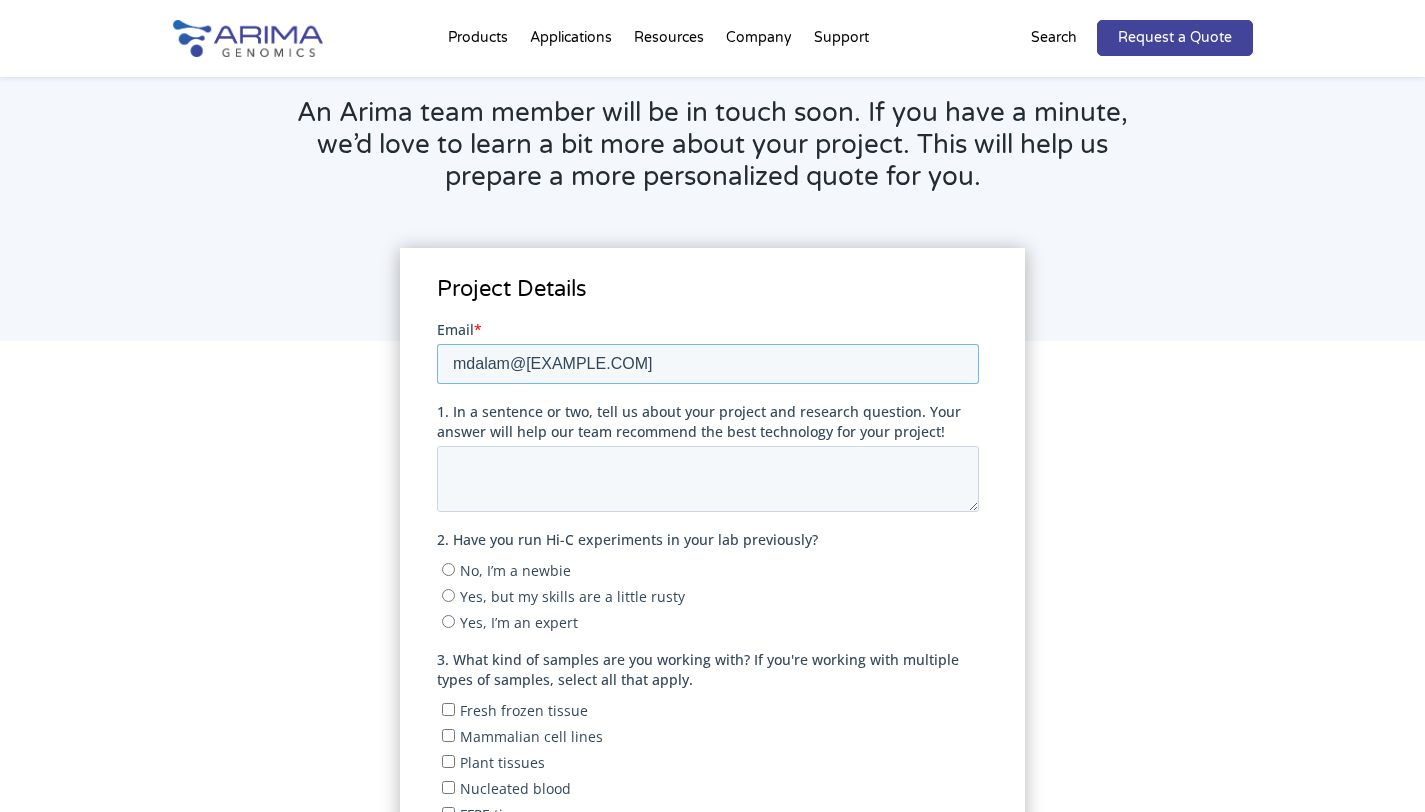 click on "[EMAIL]" at bounding box center (708, 363) 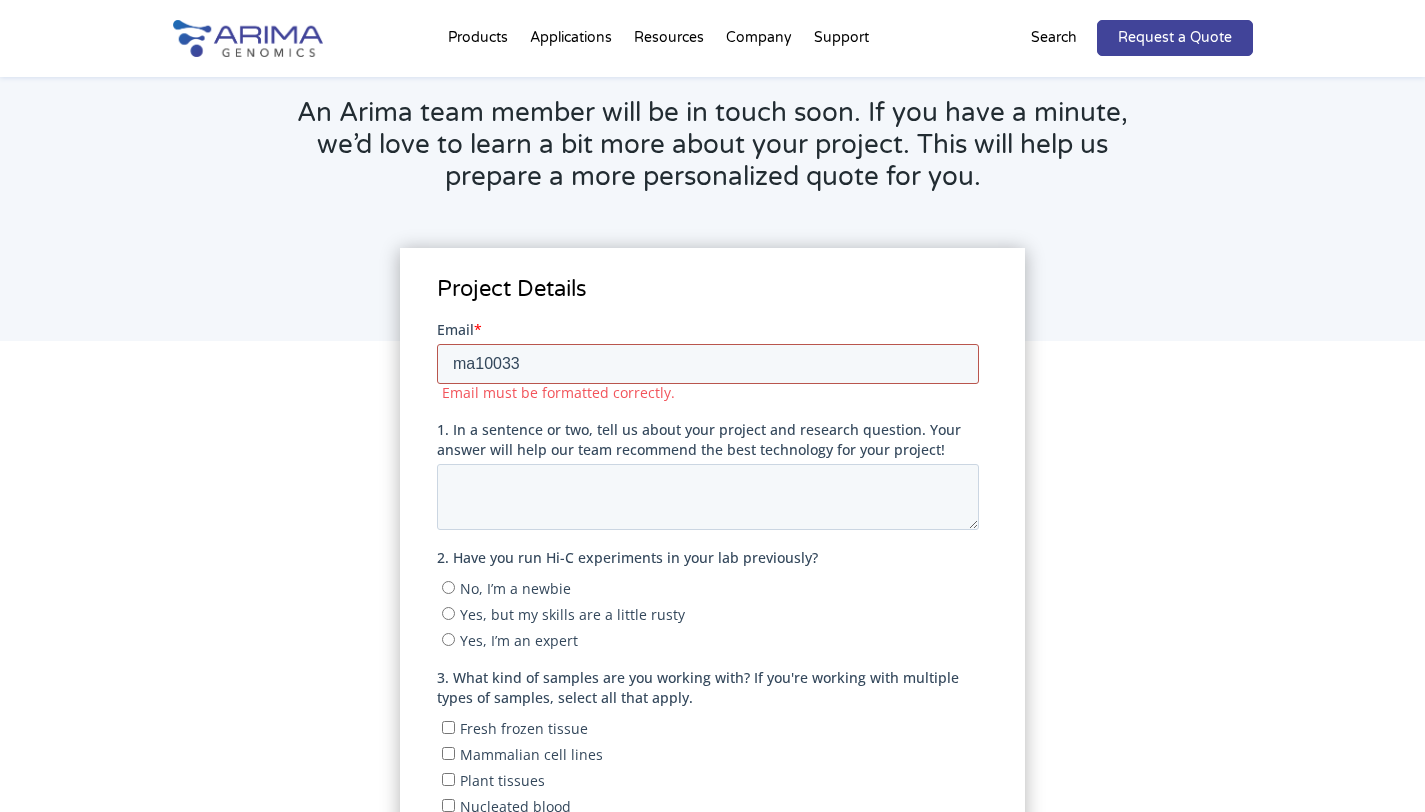 click on "ma10033" at bounding box center [708, 363] 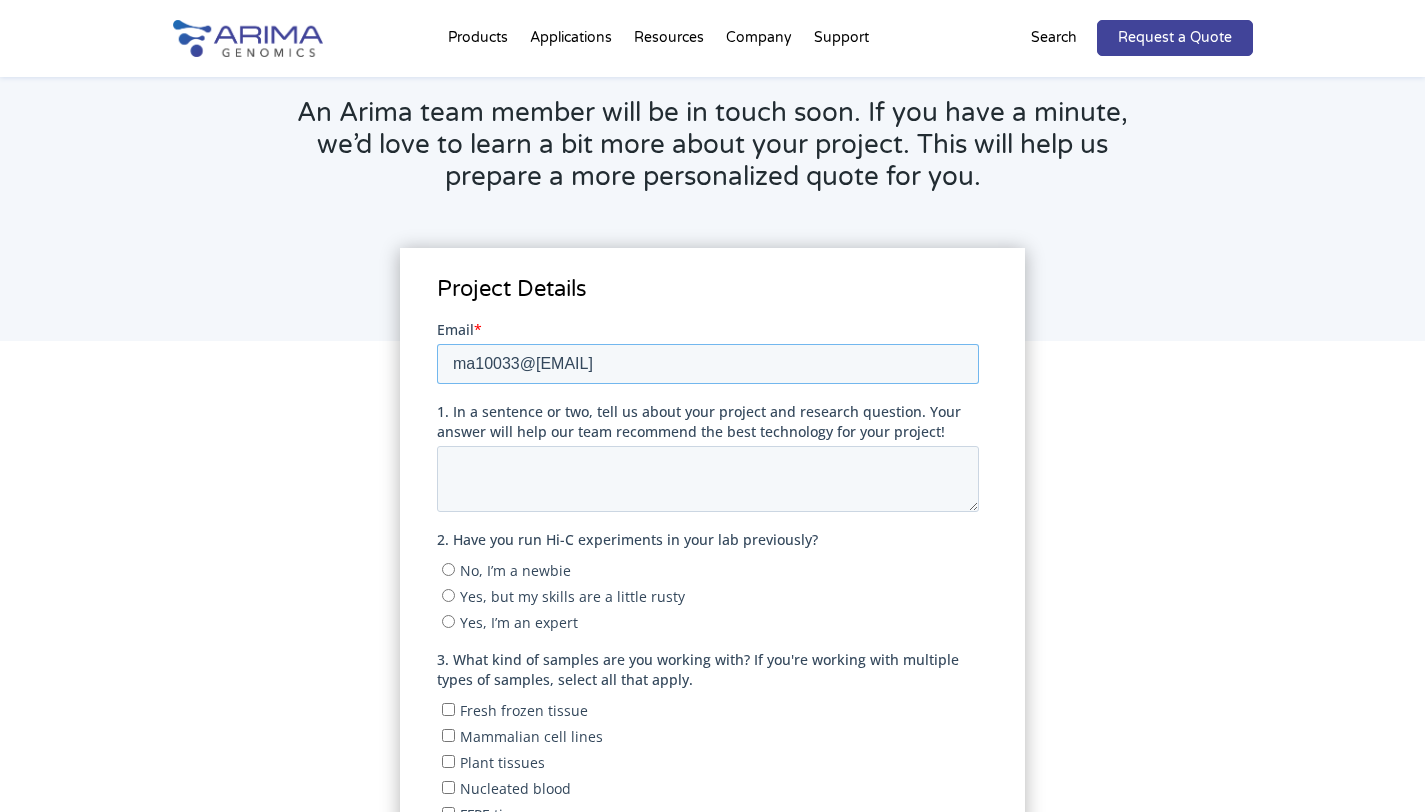 type on "ma10033@[EMAIL]" 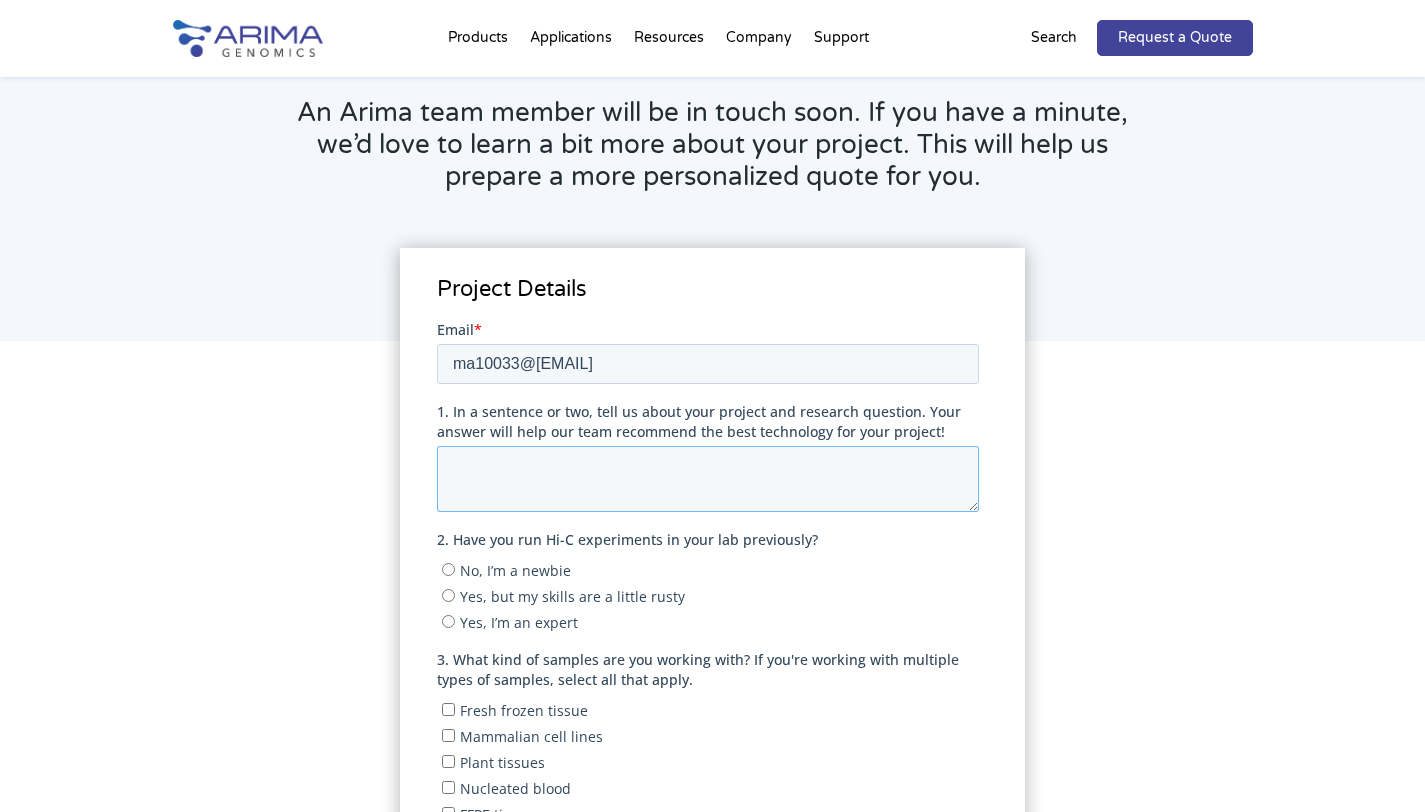 click on "1. In a sentence or two, tell us about your project and research question. Your answer will help our team recommend the best technology for your project!" at bounding box center [708, 478] 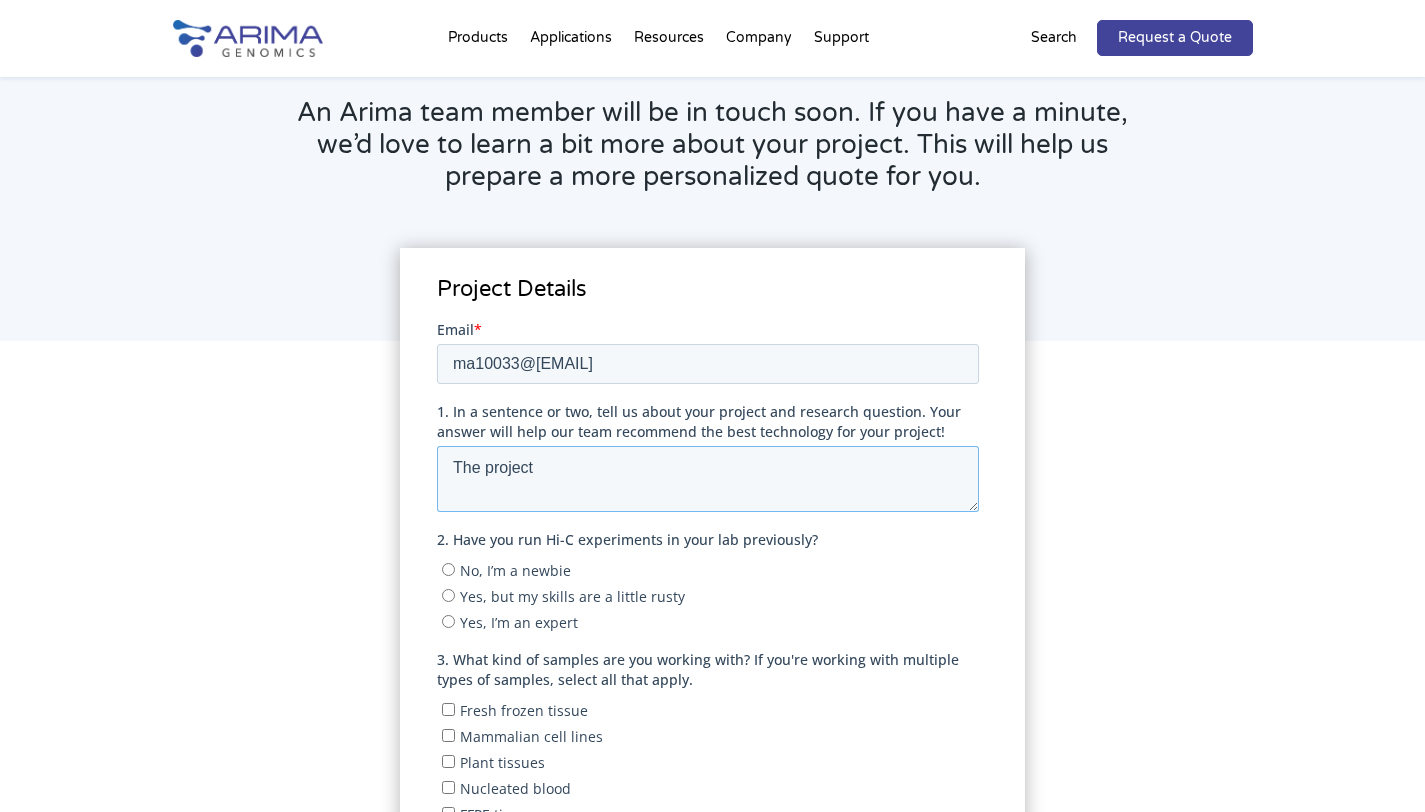 type on "The" 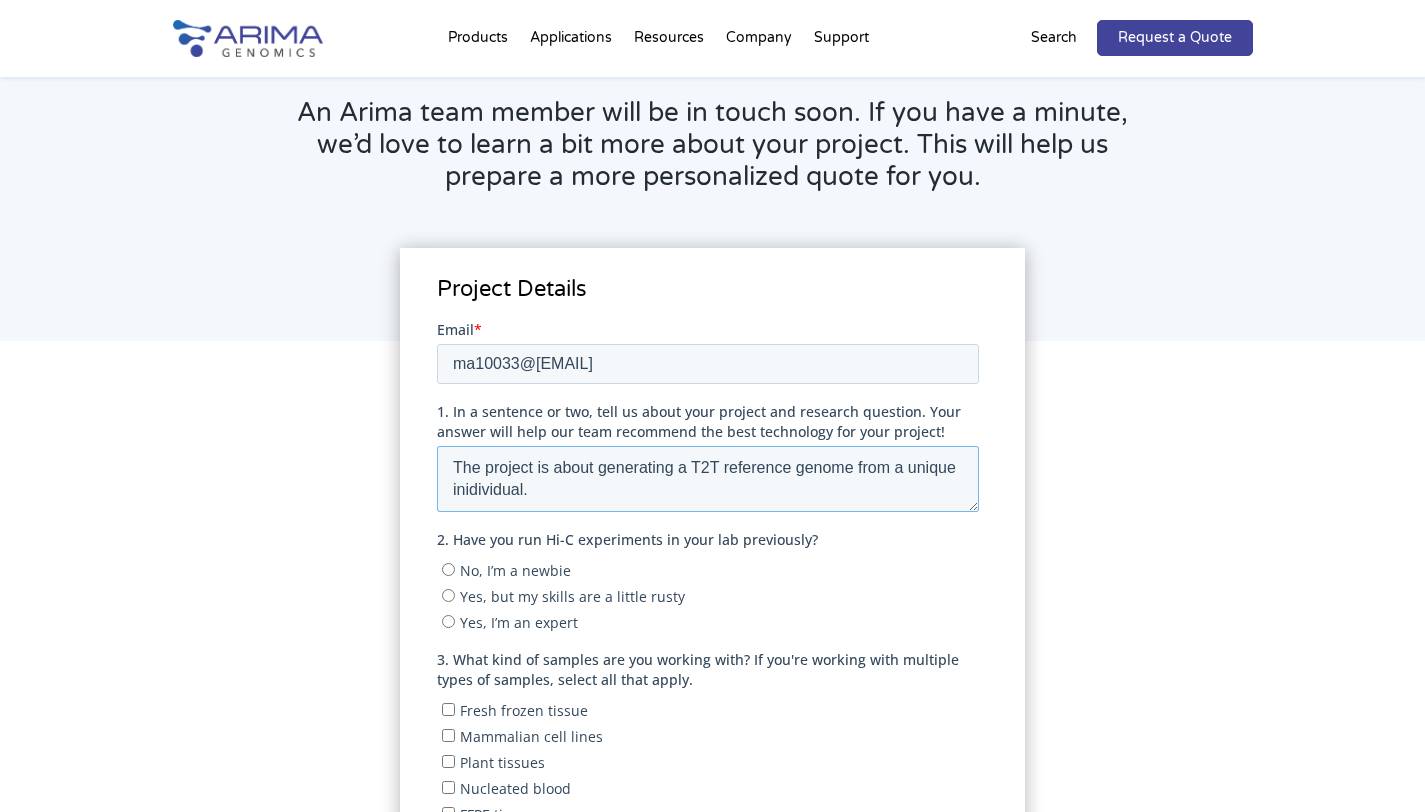 click on "The project is about generating a T2T reference genome from a unique inidividual." at bounding box center (708, 478) 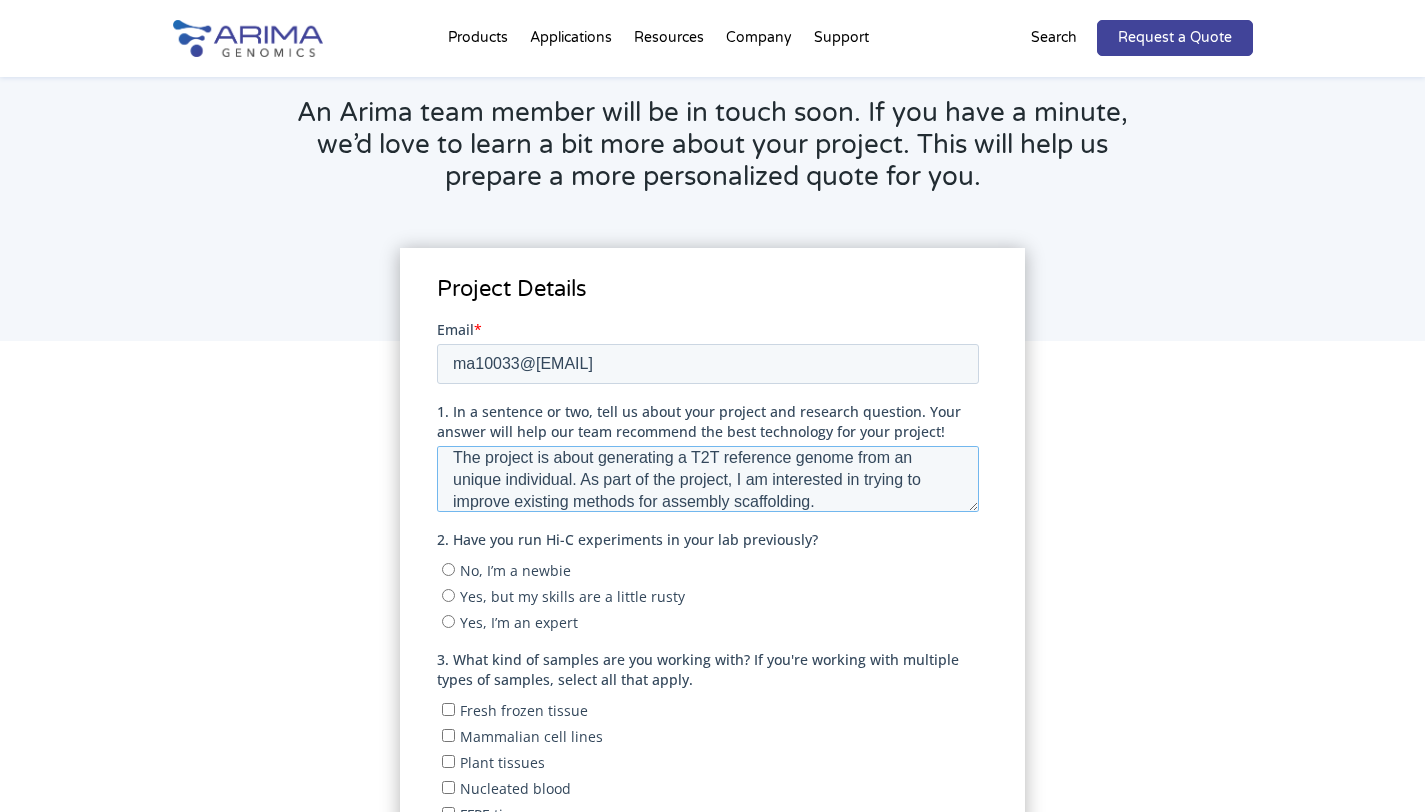 scroll, scrollTop: 22, scrollLeft: 0, axis: vertical 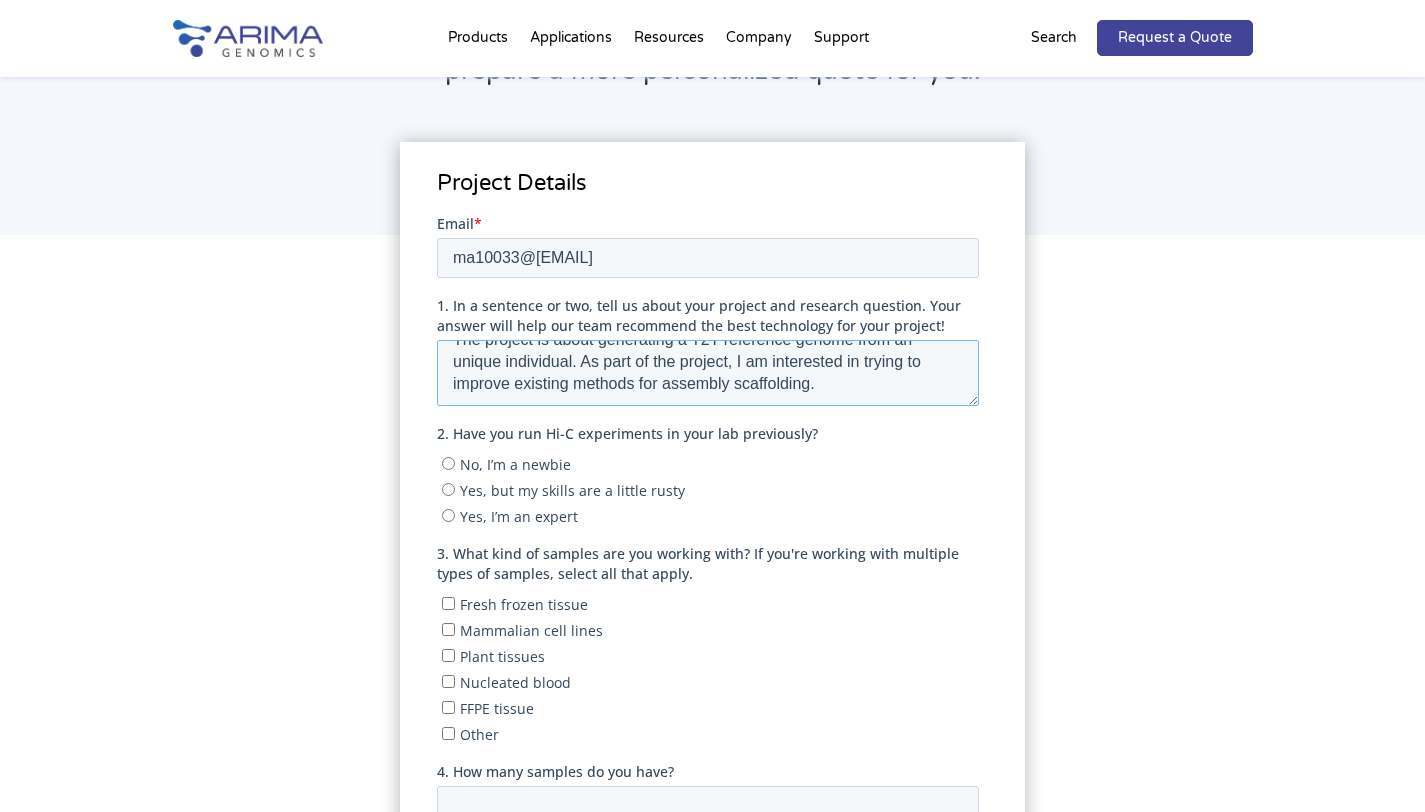 type on "The project is about generating a T2T reference genome from an unique individual. As part of the project, I am interested in trying to improve existing methods for assembly scaffolding." 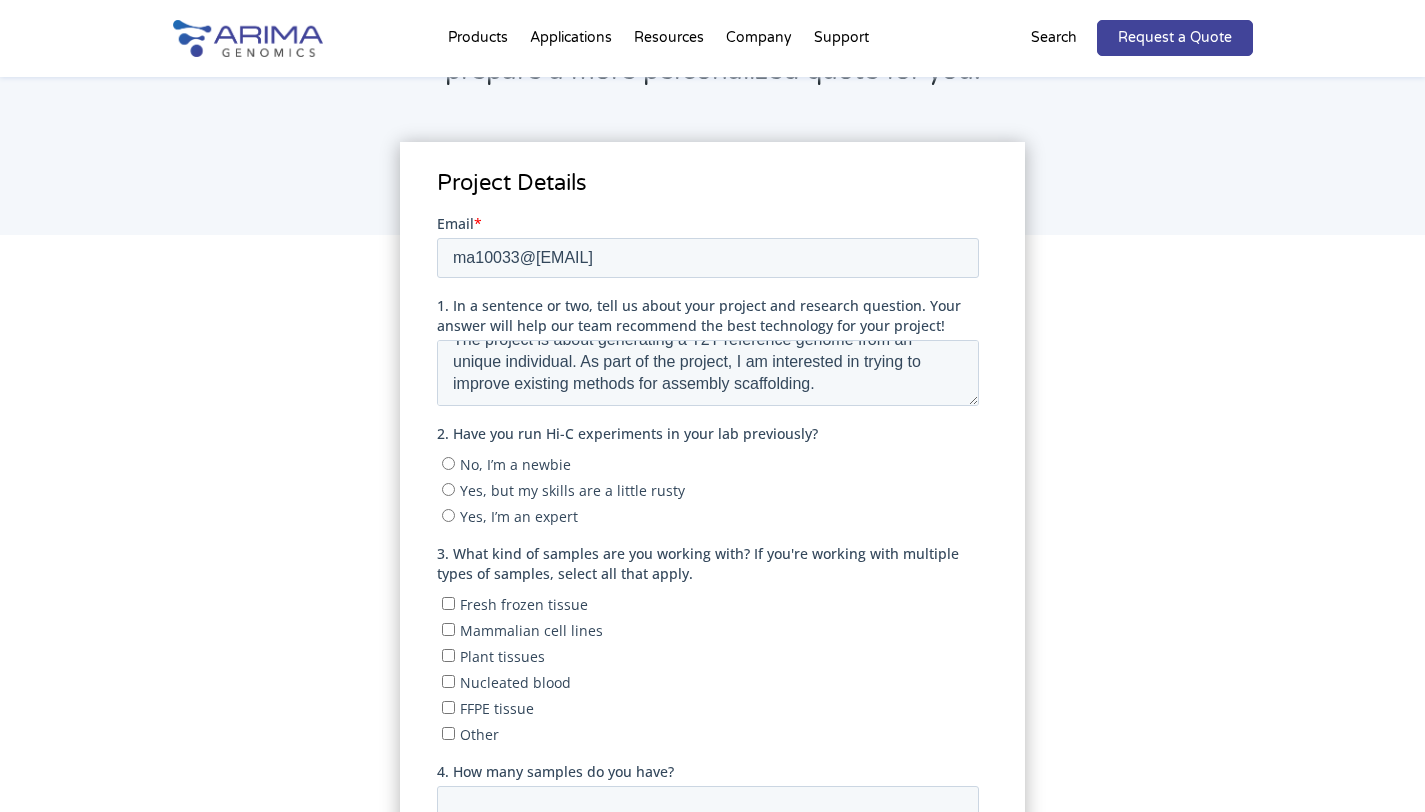 click on "Yes, but my skills are a little rusty" at bounding box center [448, 488] 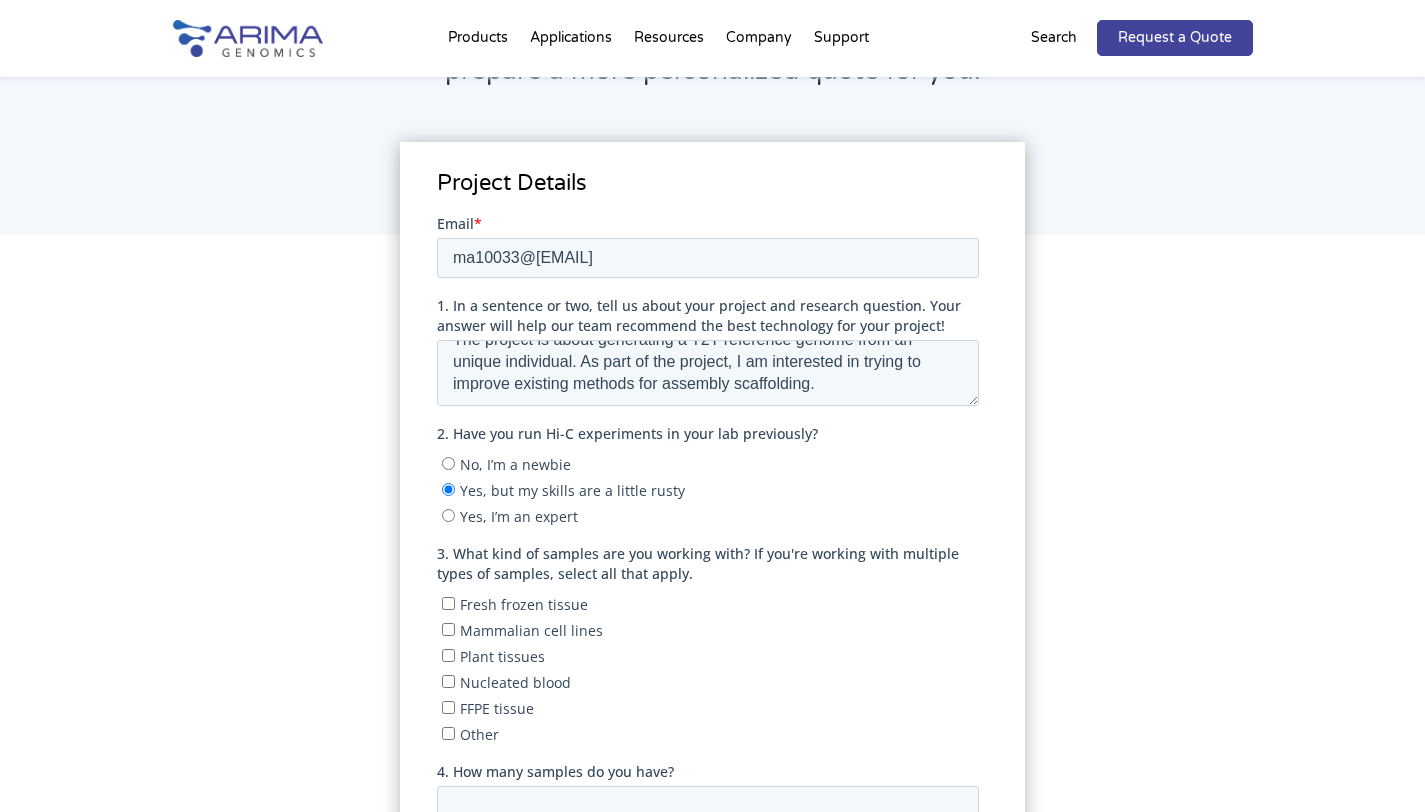 click on "Yes, I’m an expert" at bounding box center [710, 515] 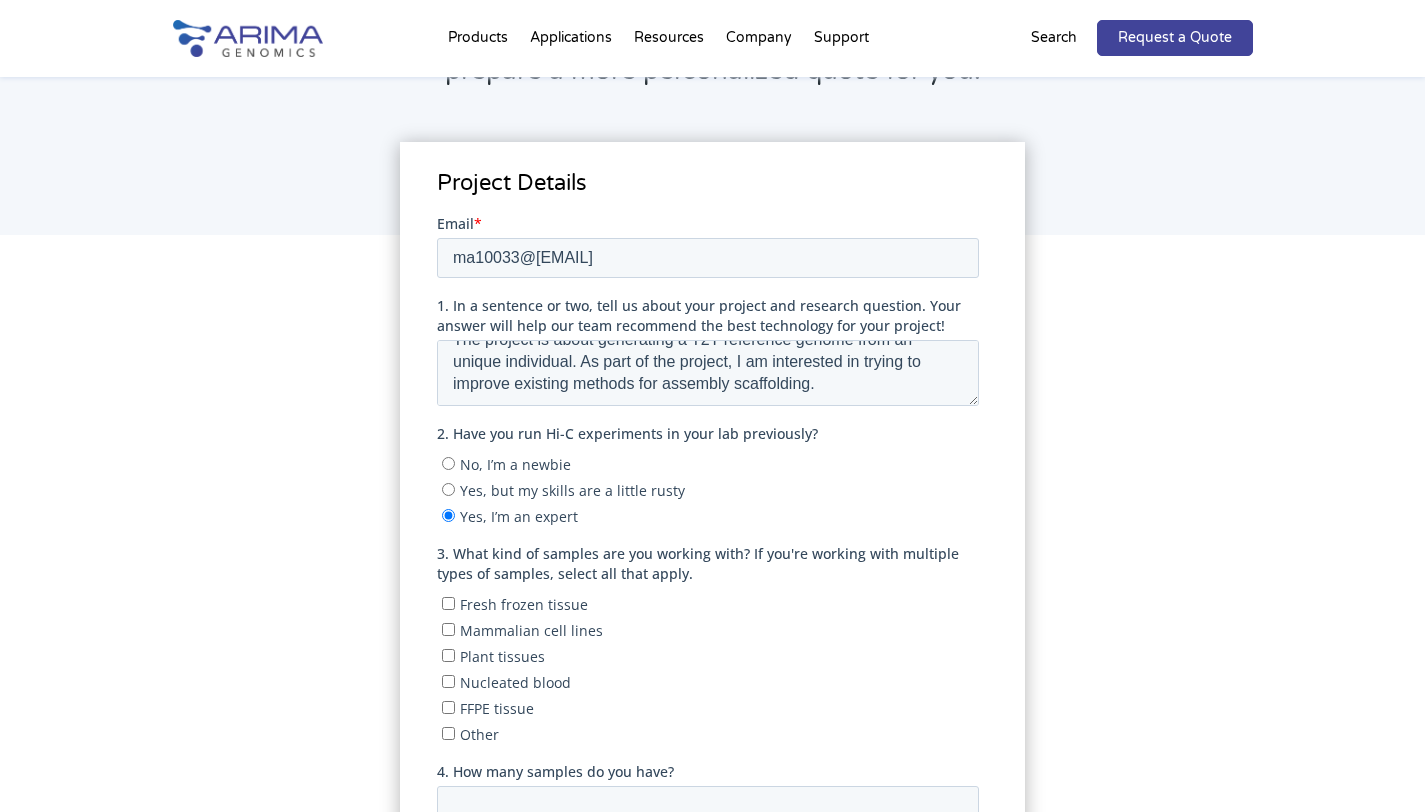 click on "Yes, I’m an expert" at bounding box center (448, 514) 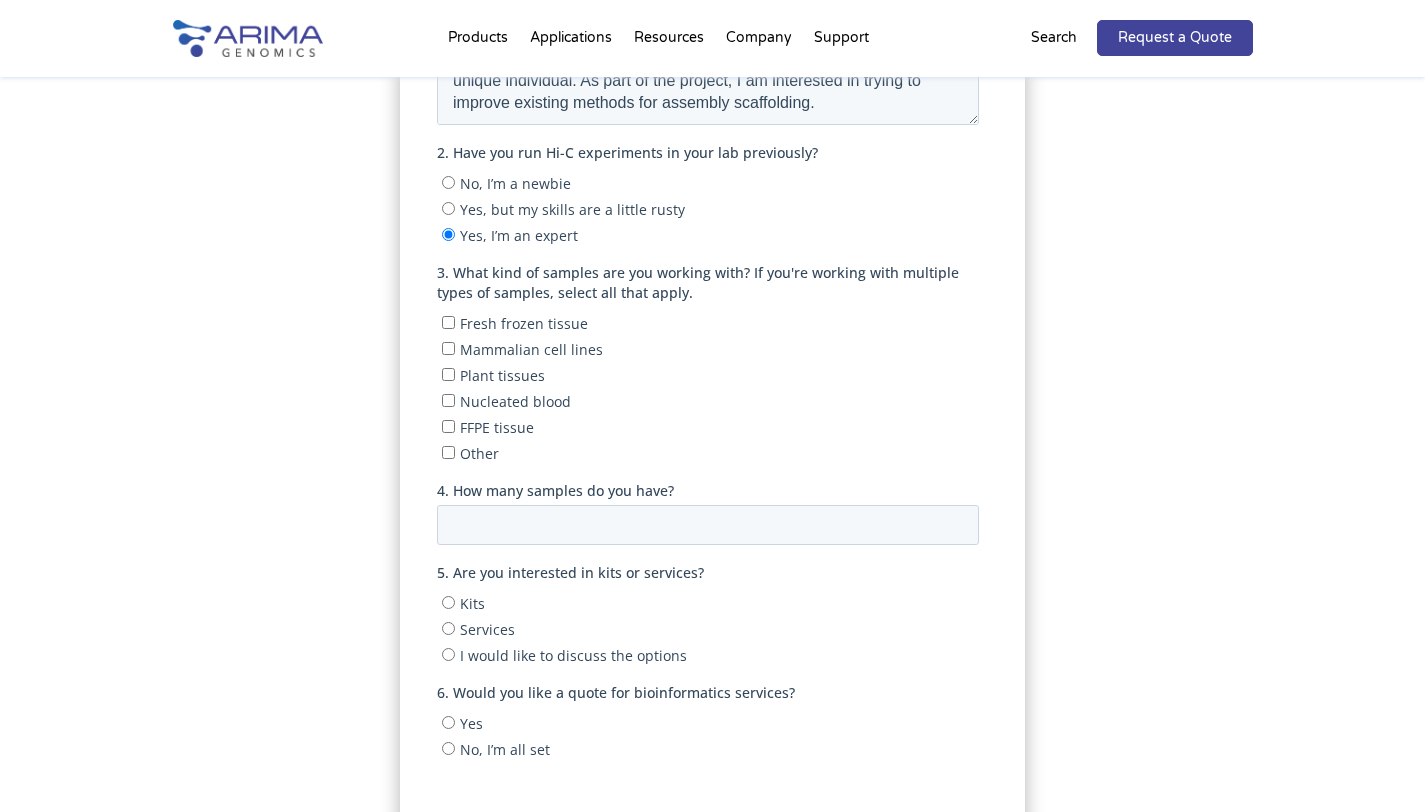 scroll, scrollTop: 536, scrollLeft: 0, axis: vertical 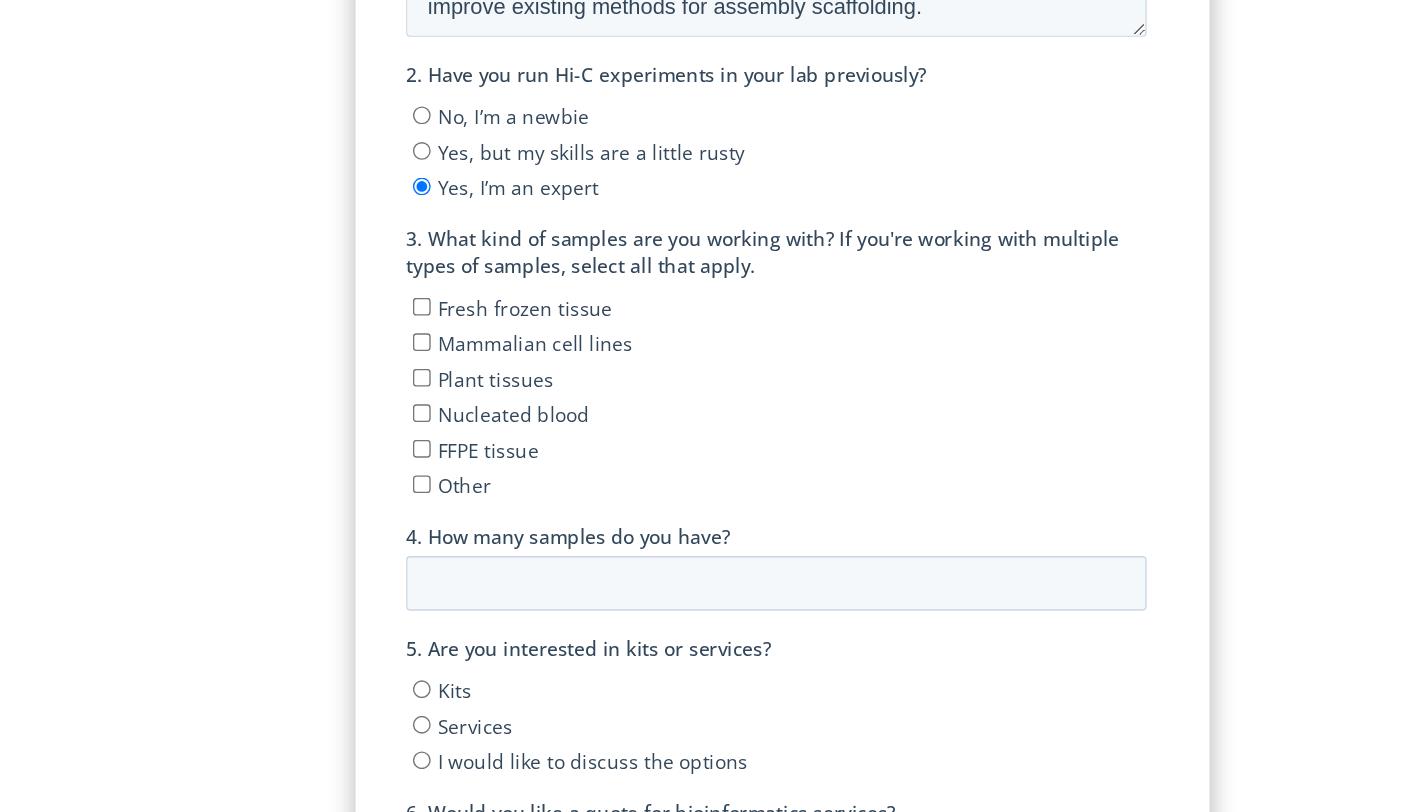click on "Fresh frozen tissue" at bounding box center (417, 164) 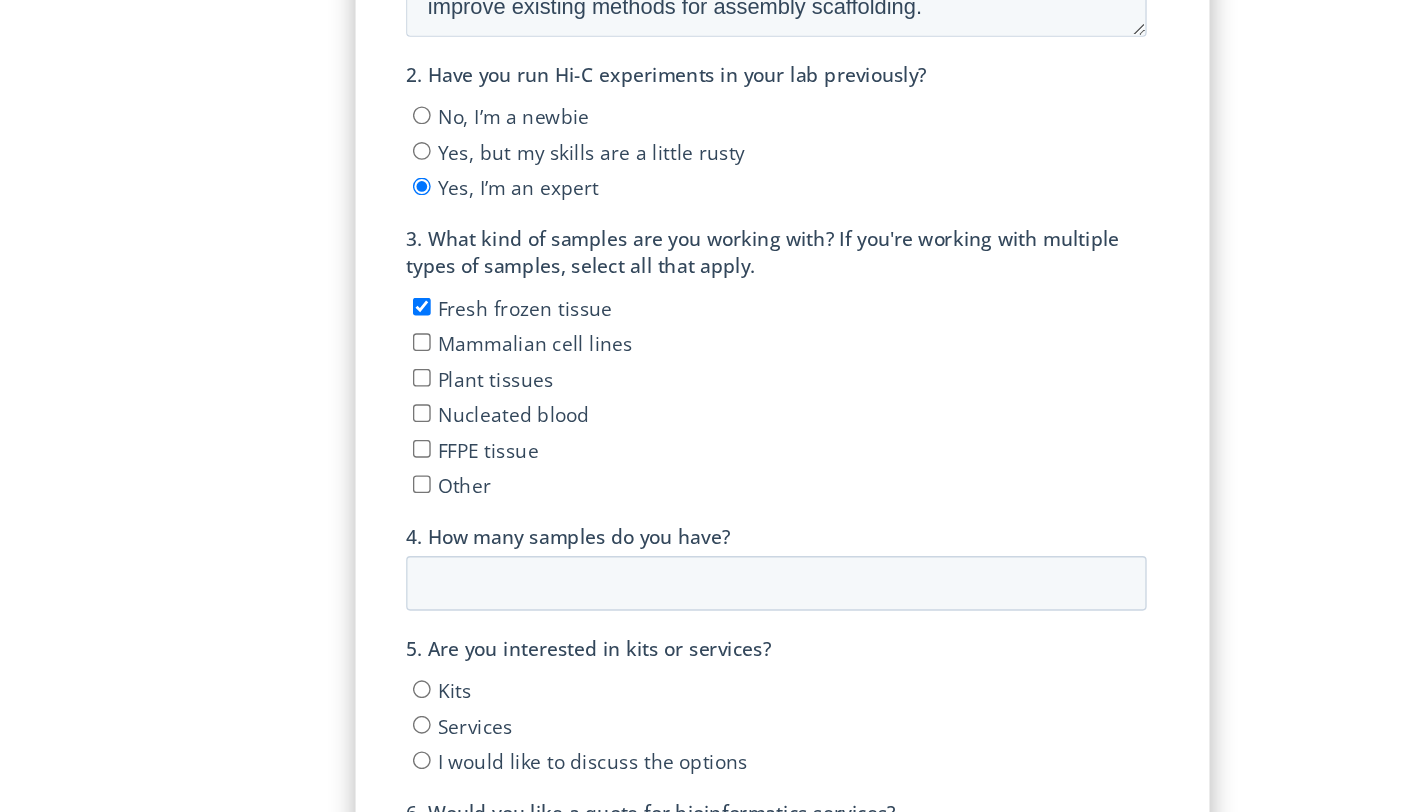 click on "Fresh frozen tissue" at bounding box center (417, 164) 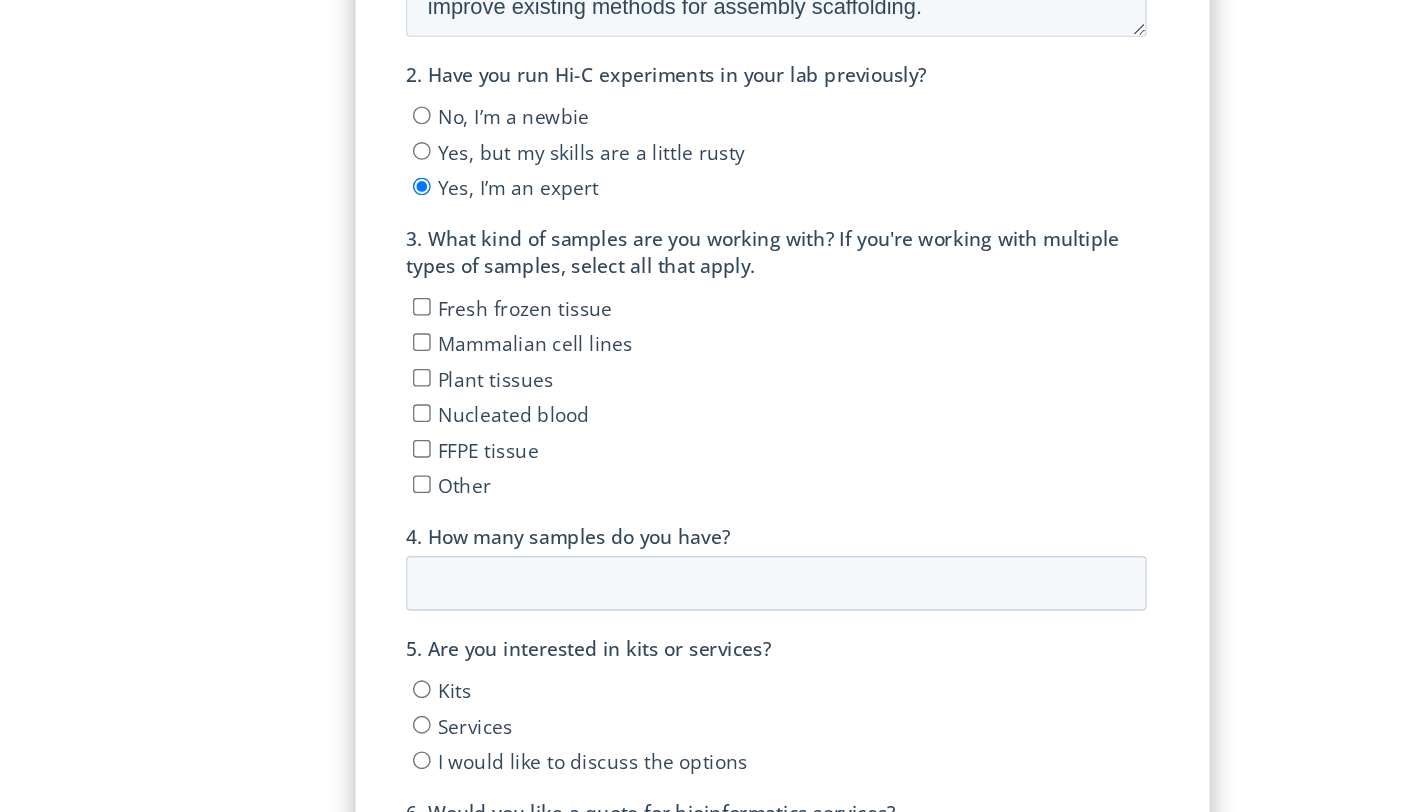 click on "Nucleated blood" at bounding box center [417, 242] 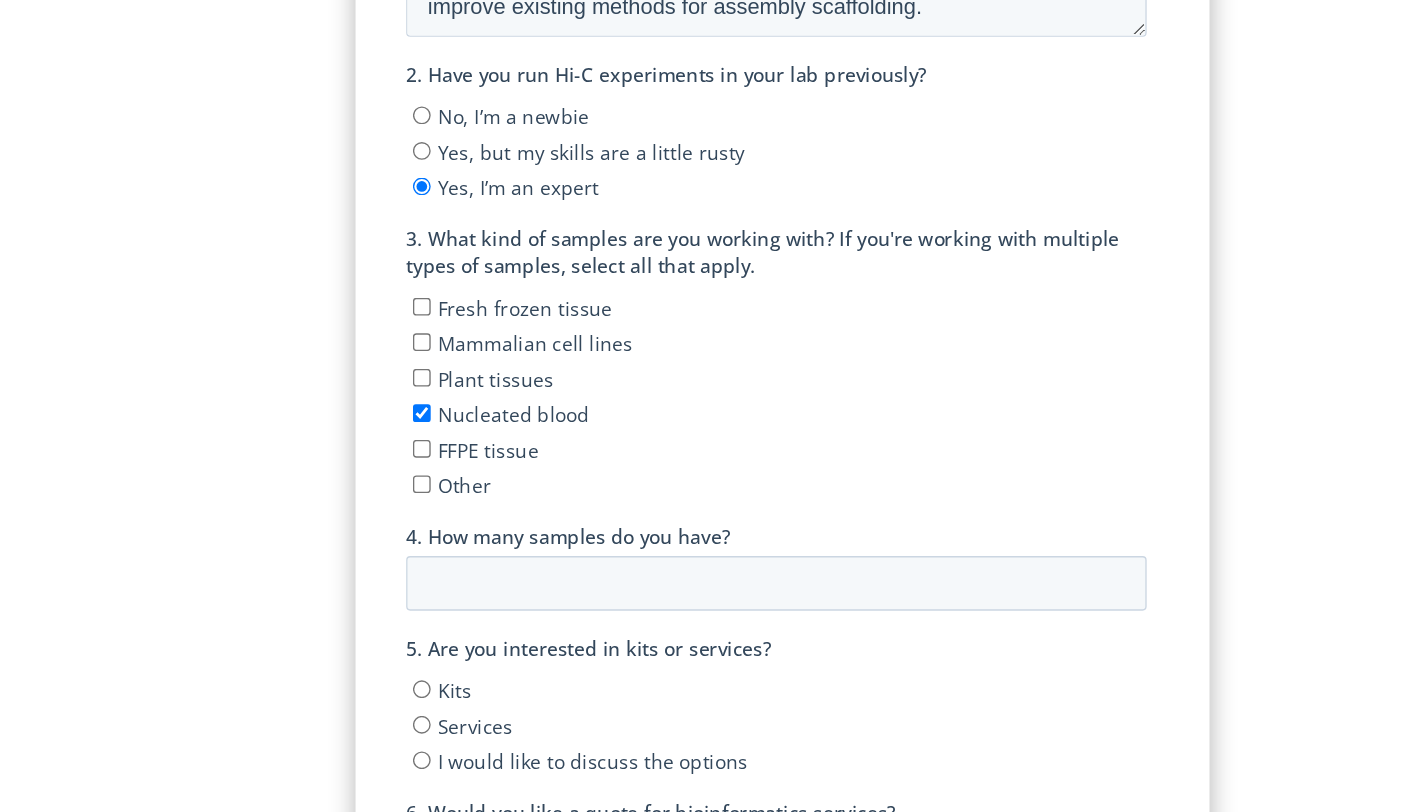 checkbox on "true" 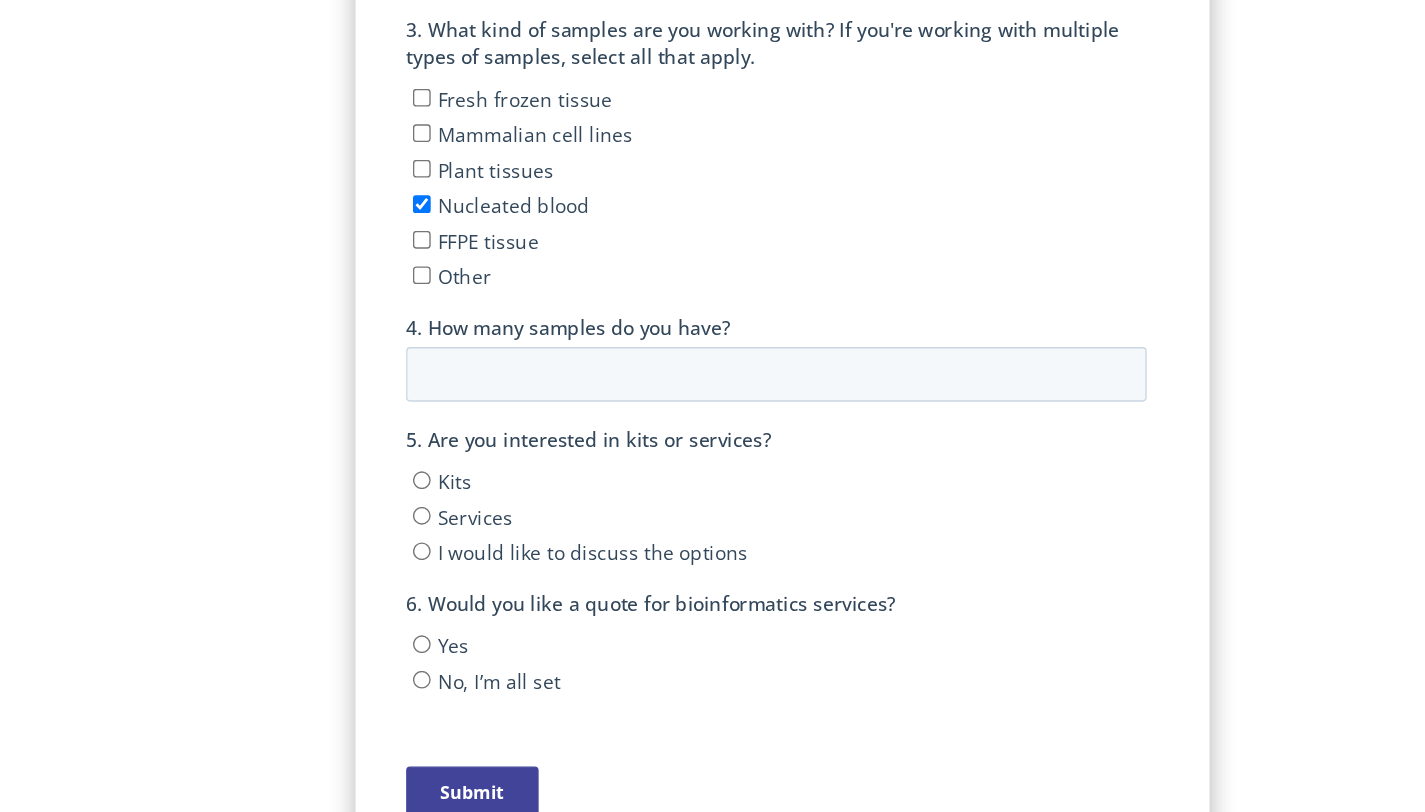 scroll, scrollTop: 569, scrollLeft: 0, axis: vertical 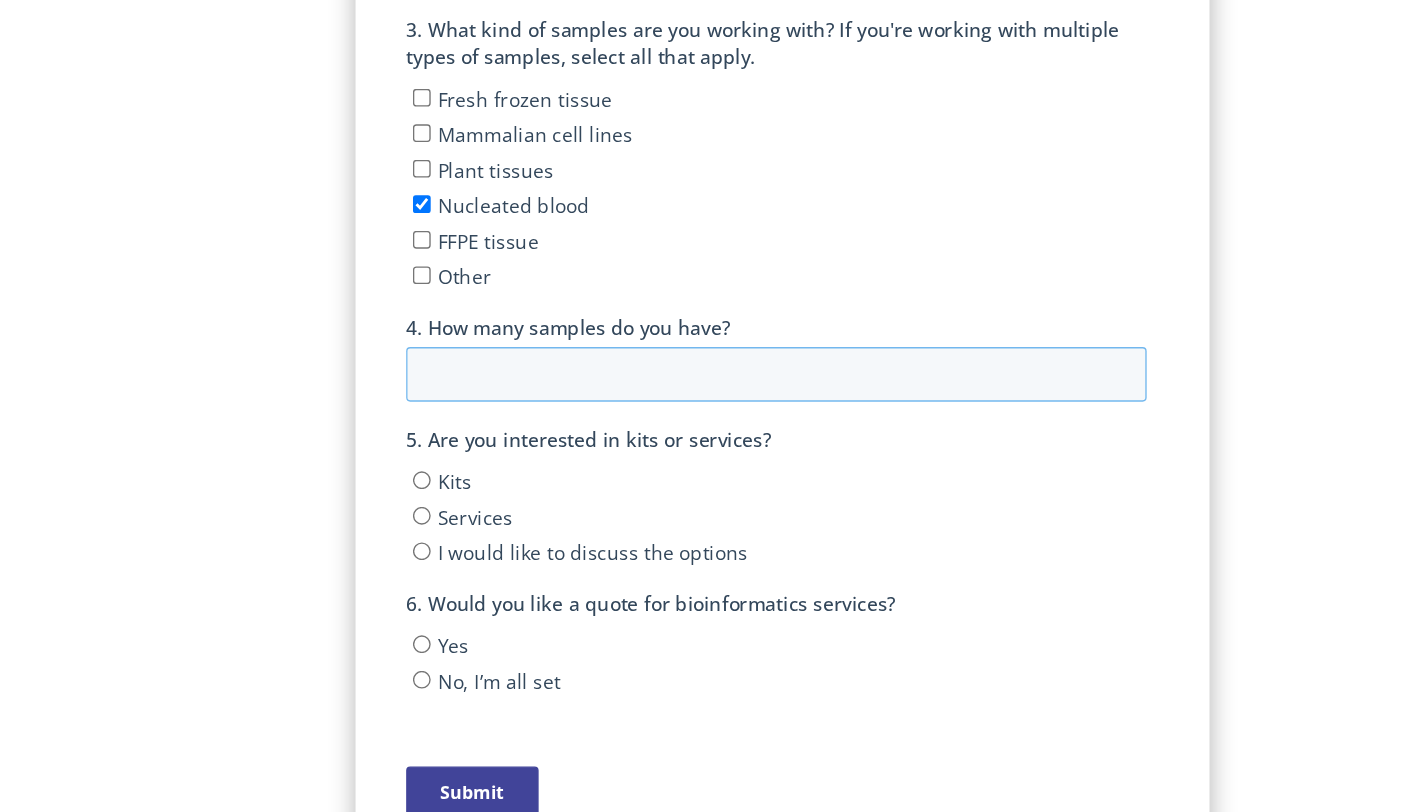 click on "4. How many samples do you have?" at bounding box center [677, 157] 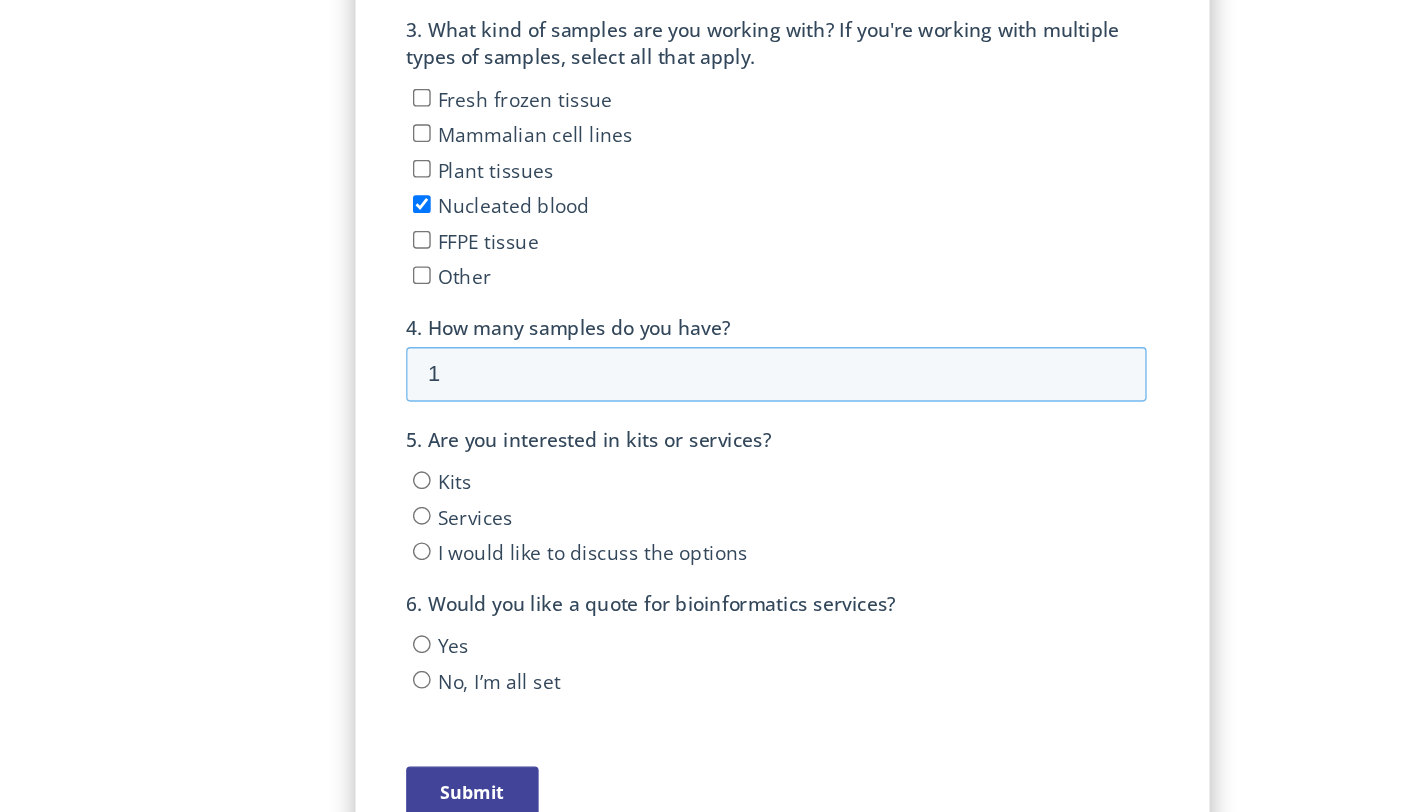 type on "1" 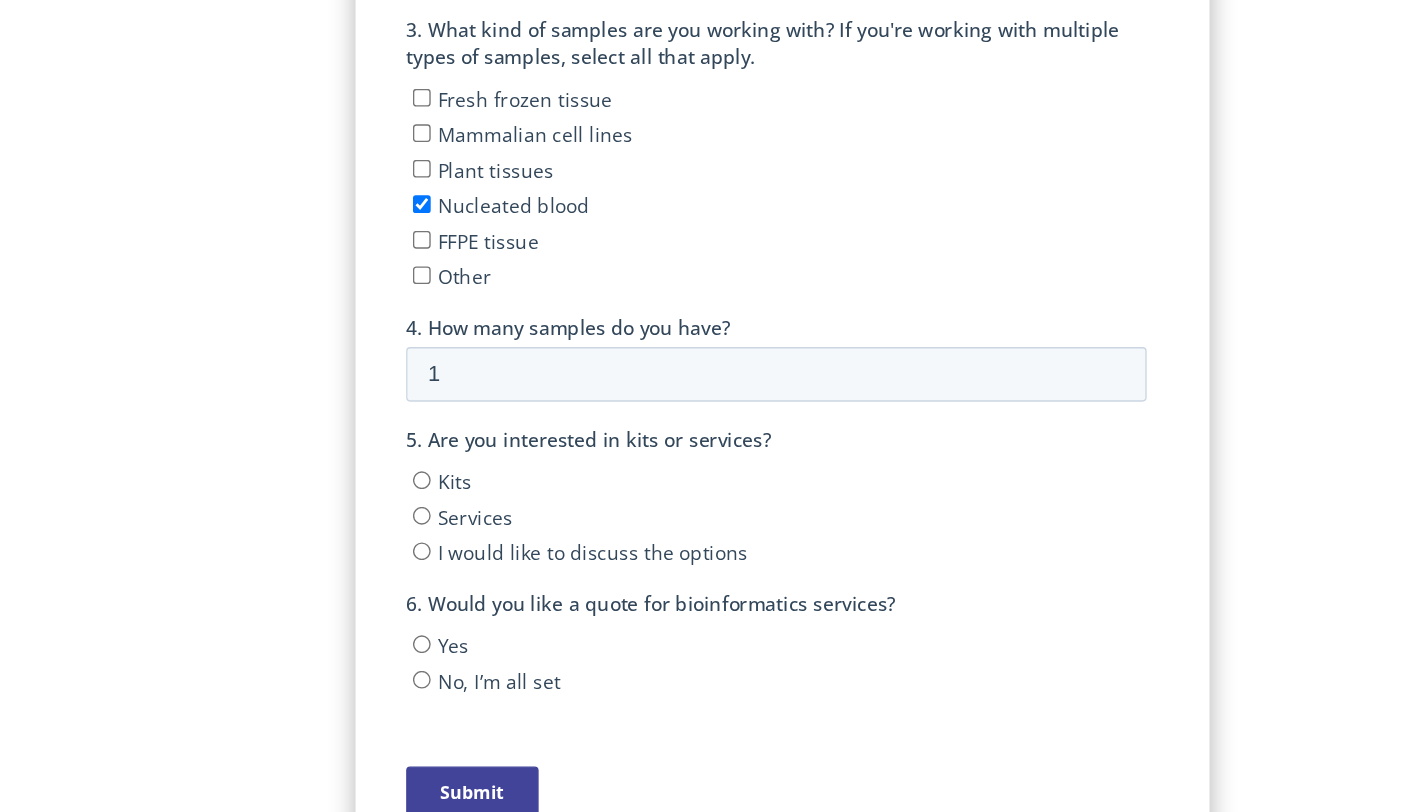 click on "Project Details" at bounding box center [713, 457] 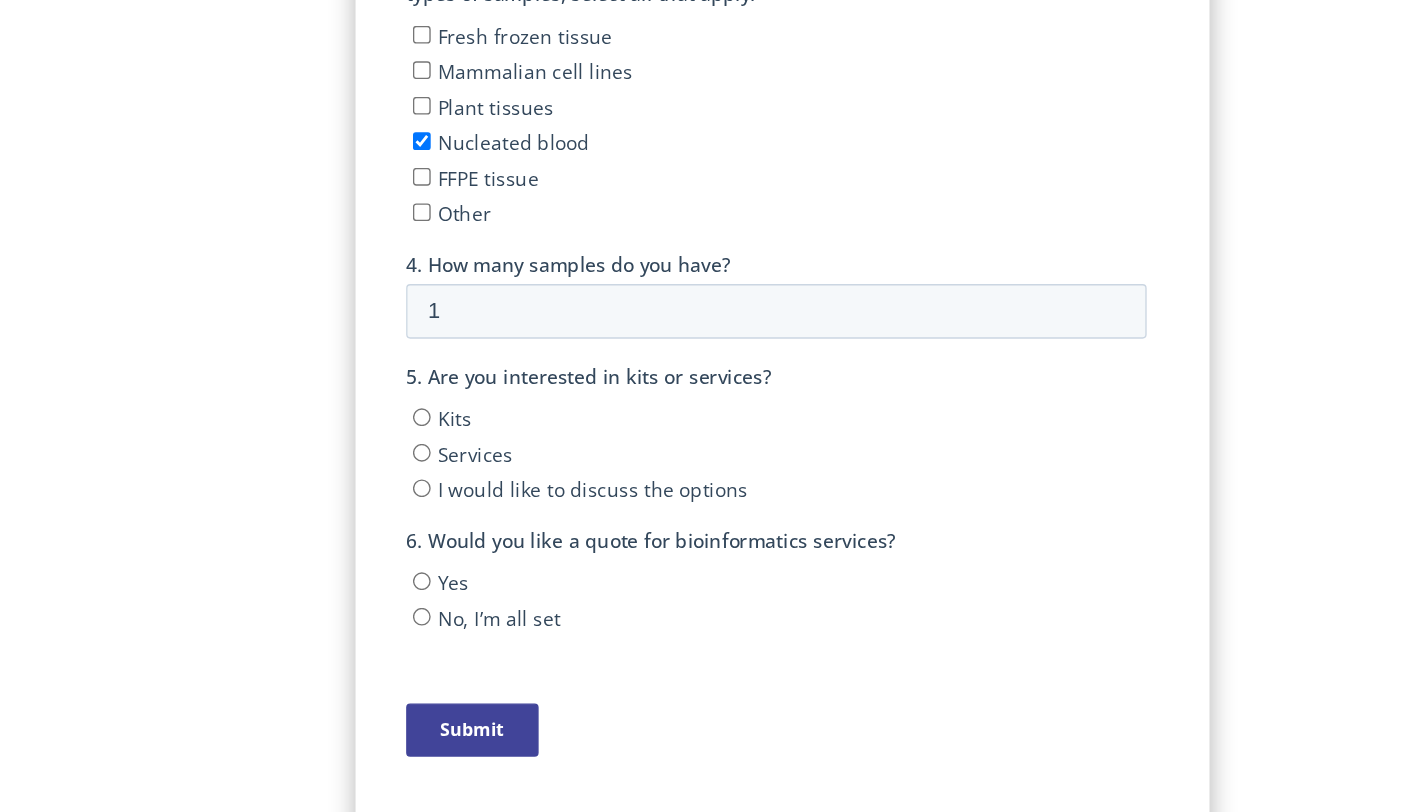 scroll, scrollTop: 617, scrollLeft: 0, axis: vertical 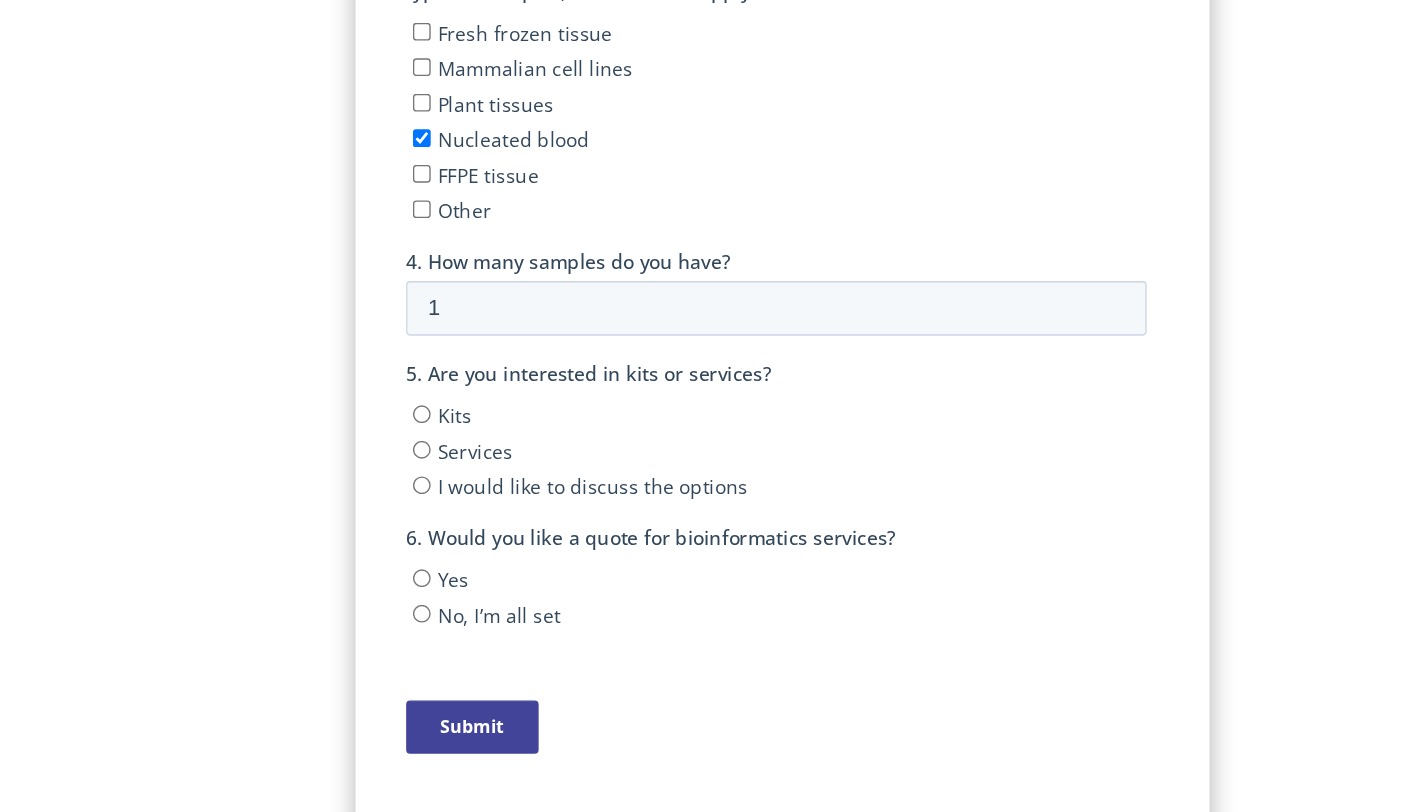 click on "Services" at bounding box center [679, 195] 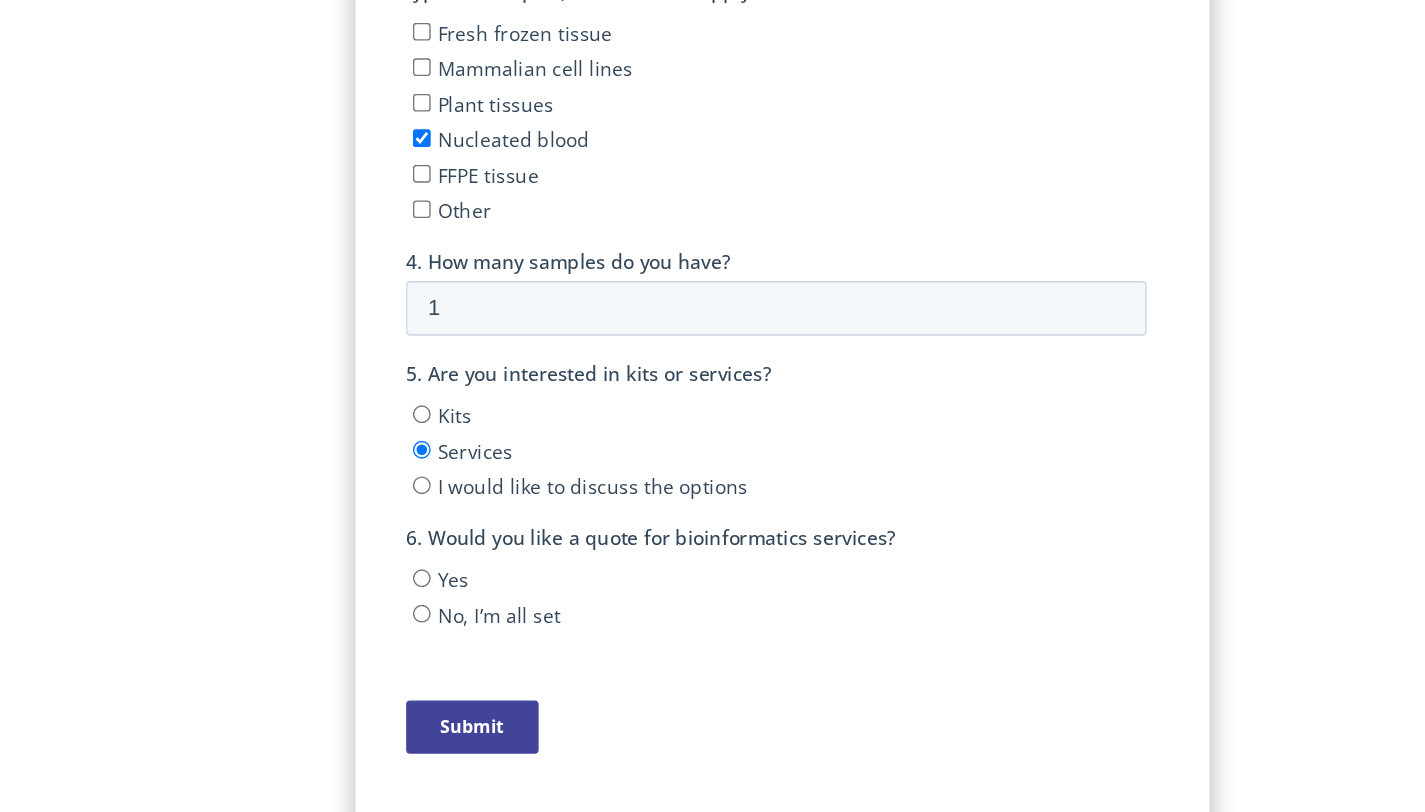 click on "I would like to discuss the options" at bounding box center [417, 220] 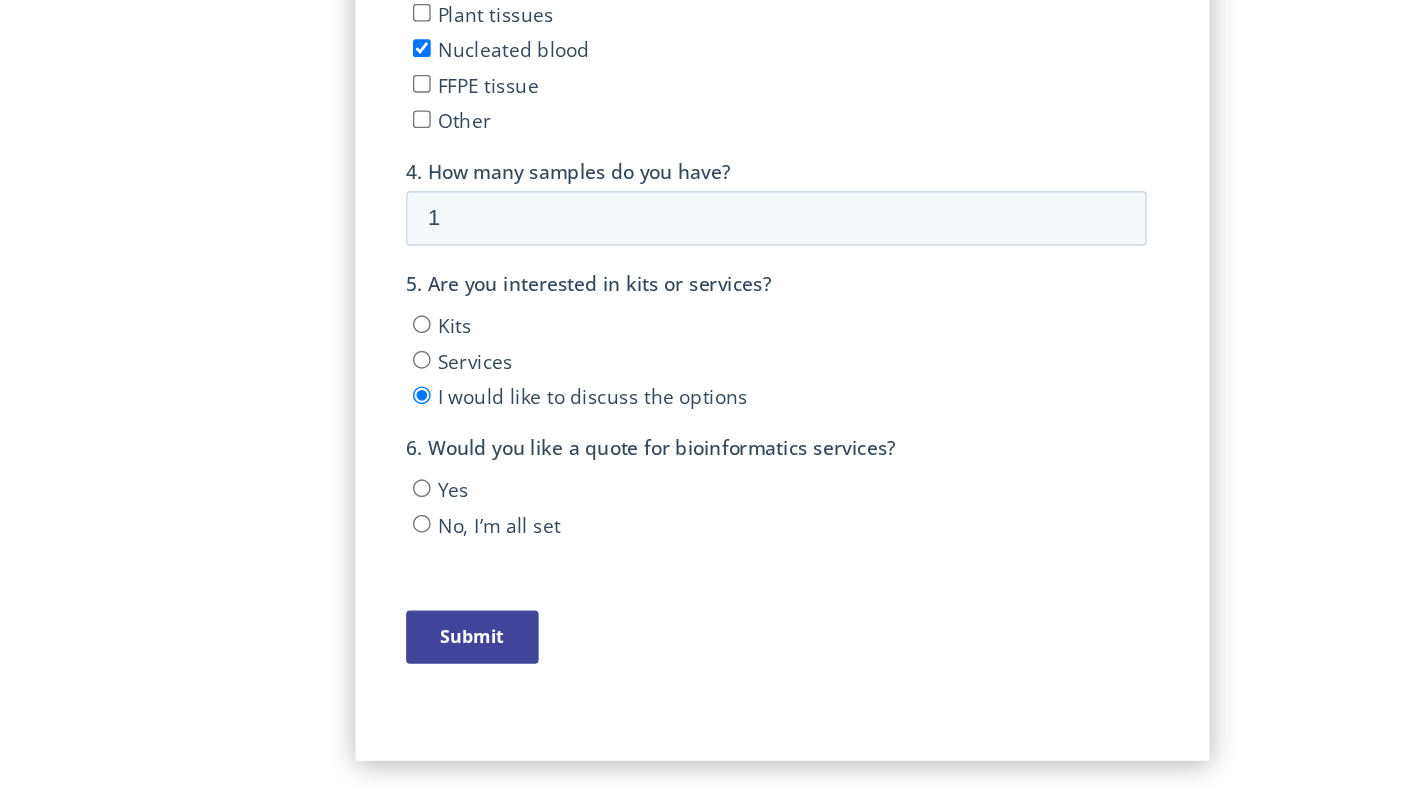 scroll, scrollTop: 684, scrollLeft: 0, axis: vertical 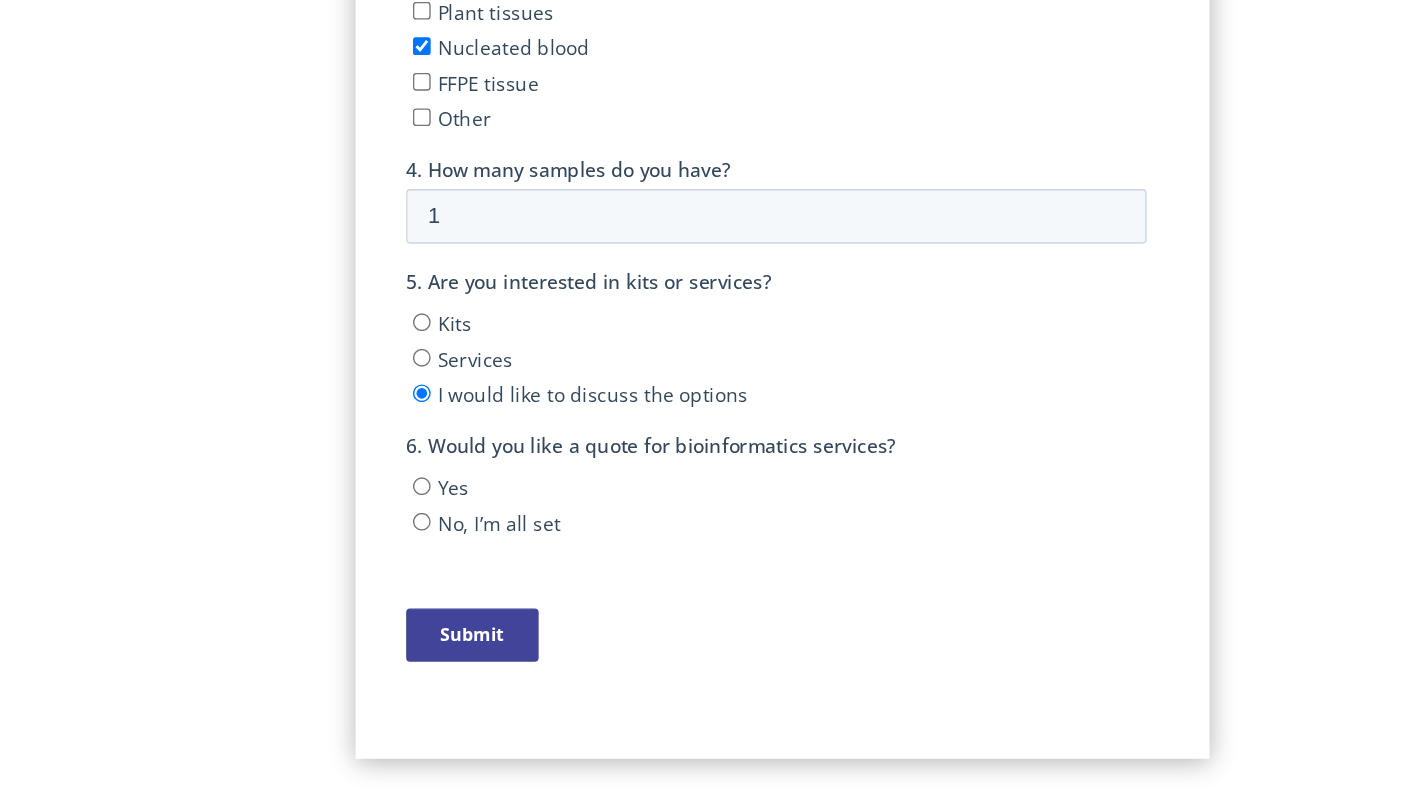 click on "No, I’m all set" at bounding box center (417, 223) 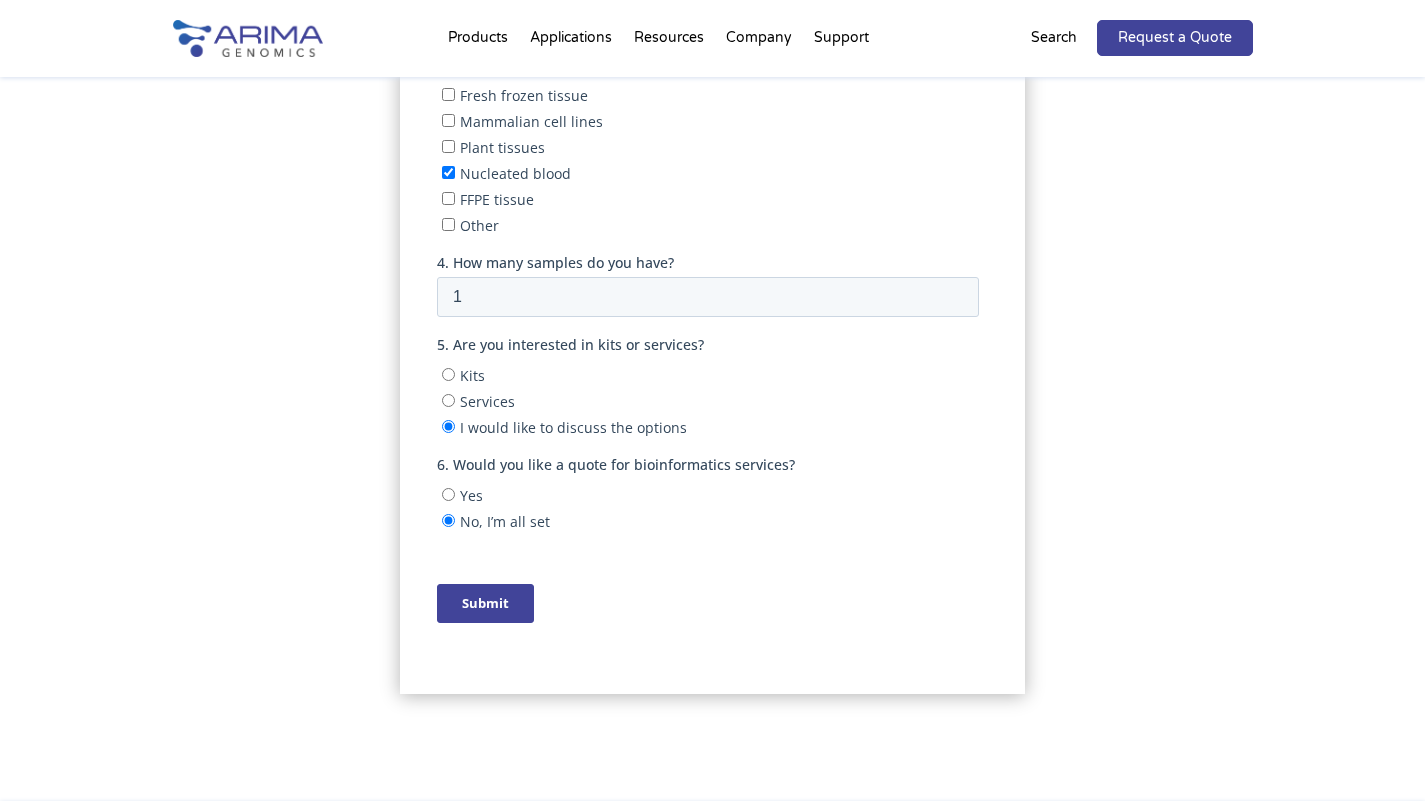 scroll, scrollTop: 781, scrollLeft: 0, axis: vertical 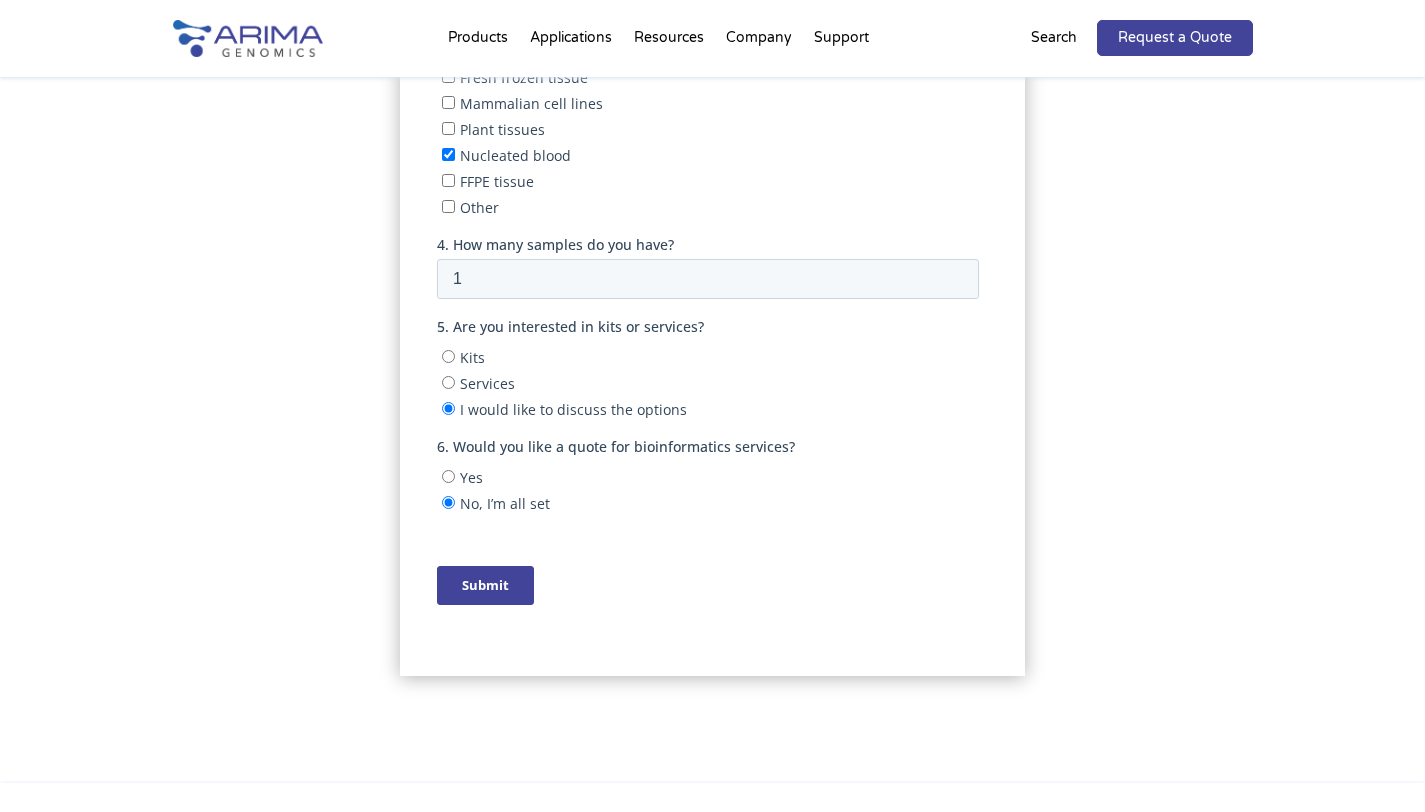 click on "Submit" at bounding box center (485, 585) 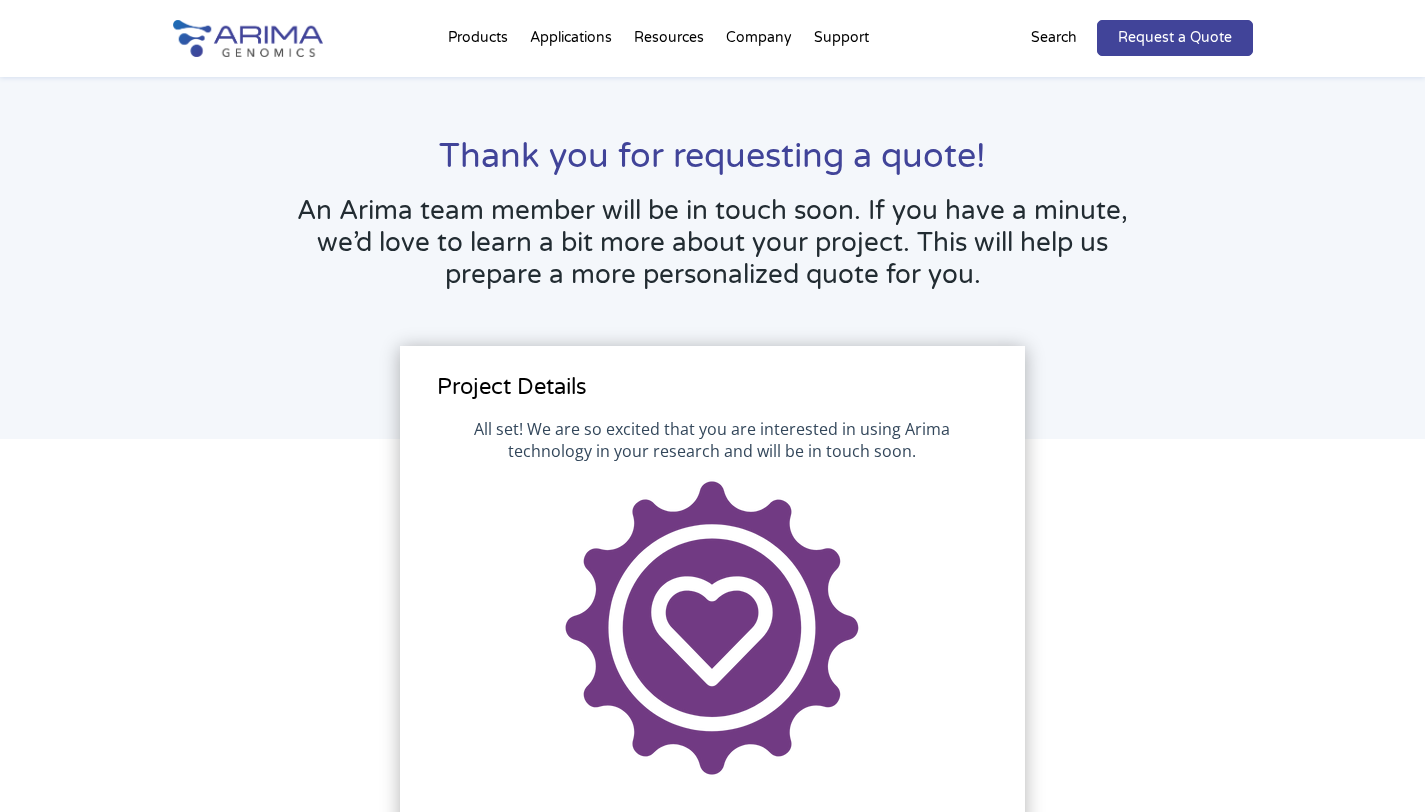scroll, scrollTop: 0, scrollLeft: 0, axis: both 